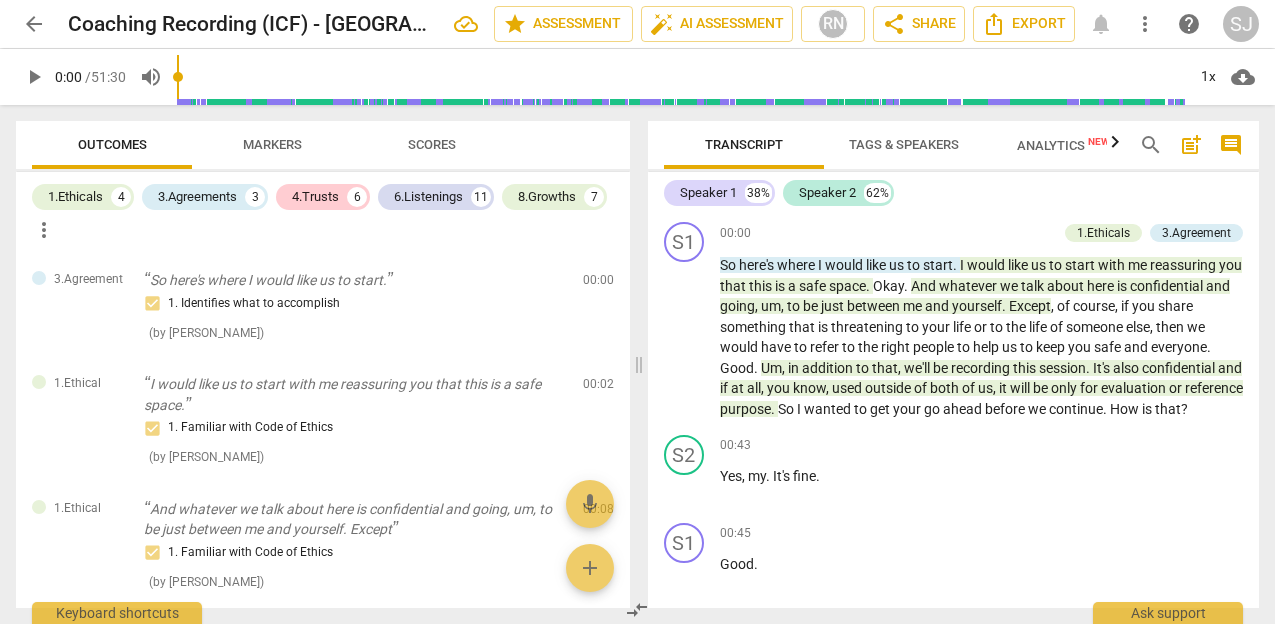 scroll, scrollTop: 0, scrollLeft: 0, axis: both 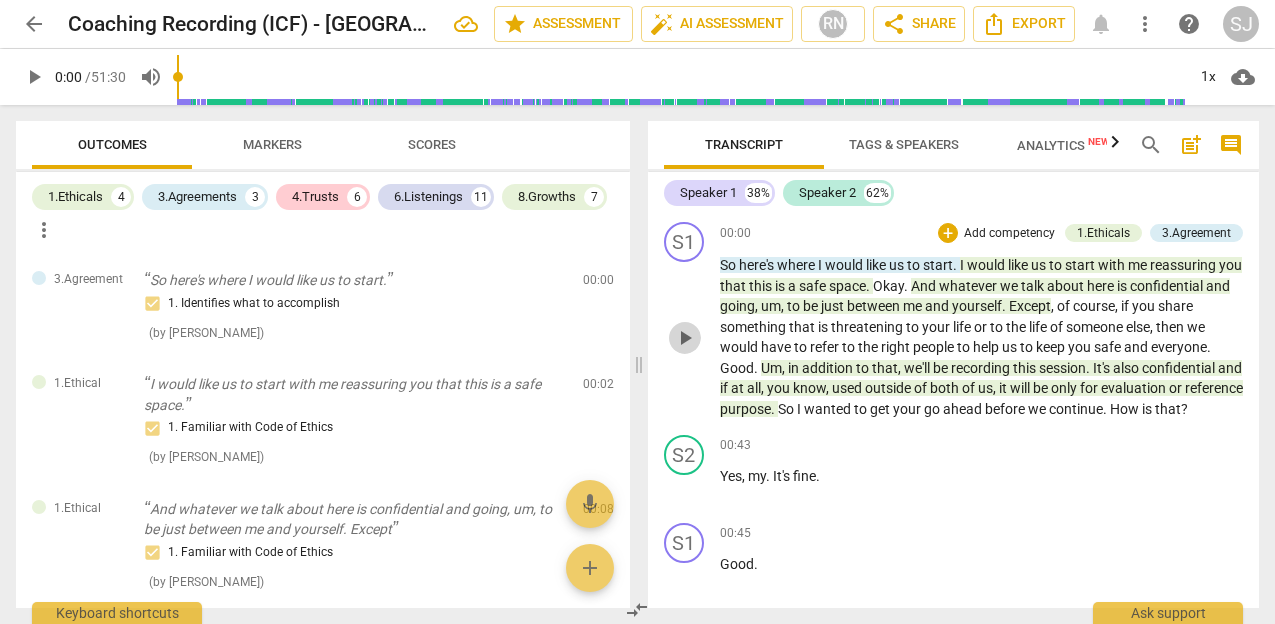 click on "play_arrow" at bounding box center [685, 338] 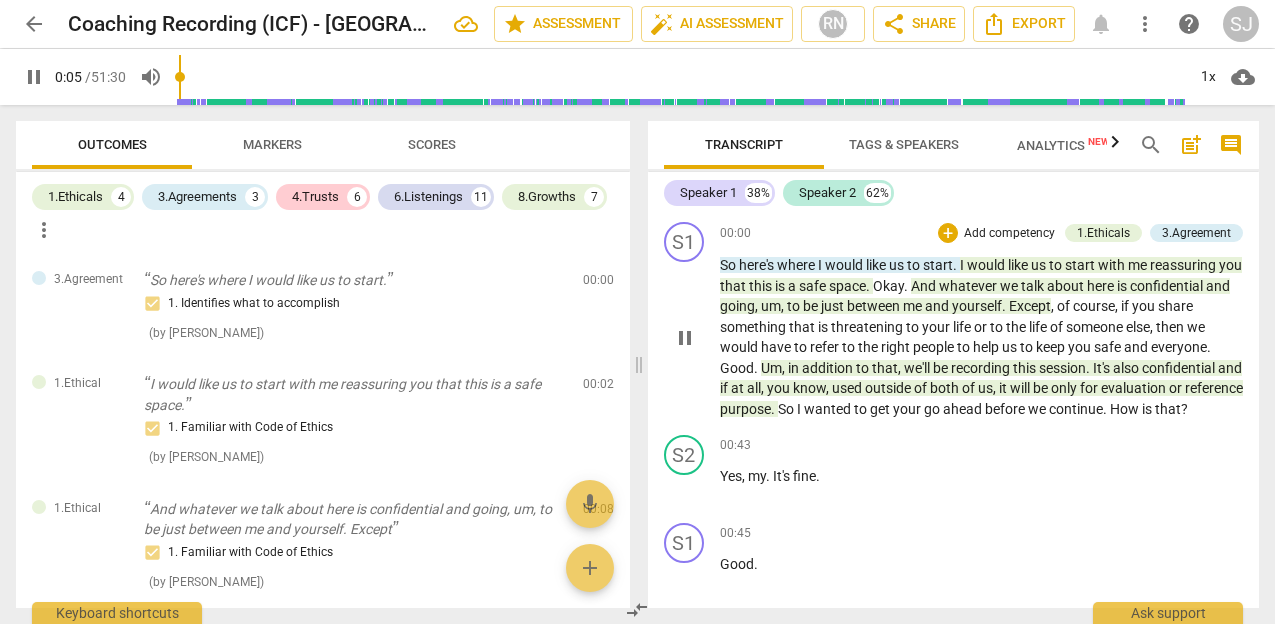 click on "pause" at bounding box center [685, 338] 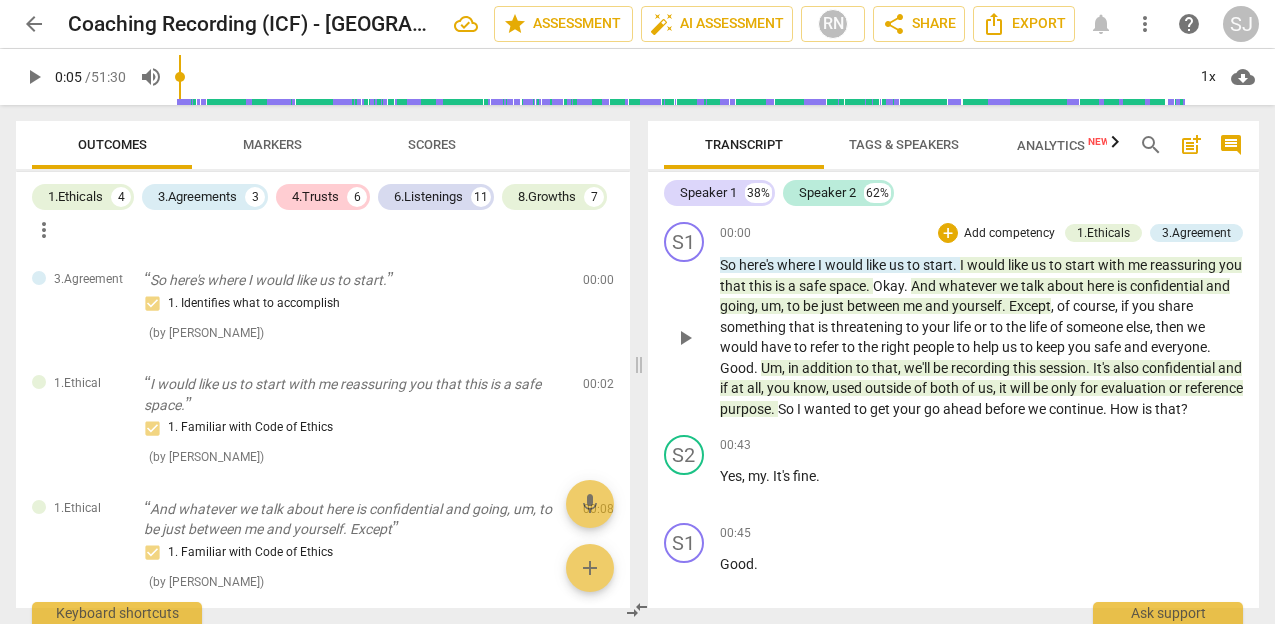 click on "play_arrow" at bounding box center [685, 338] 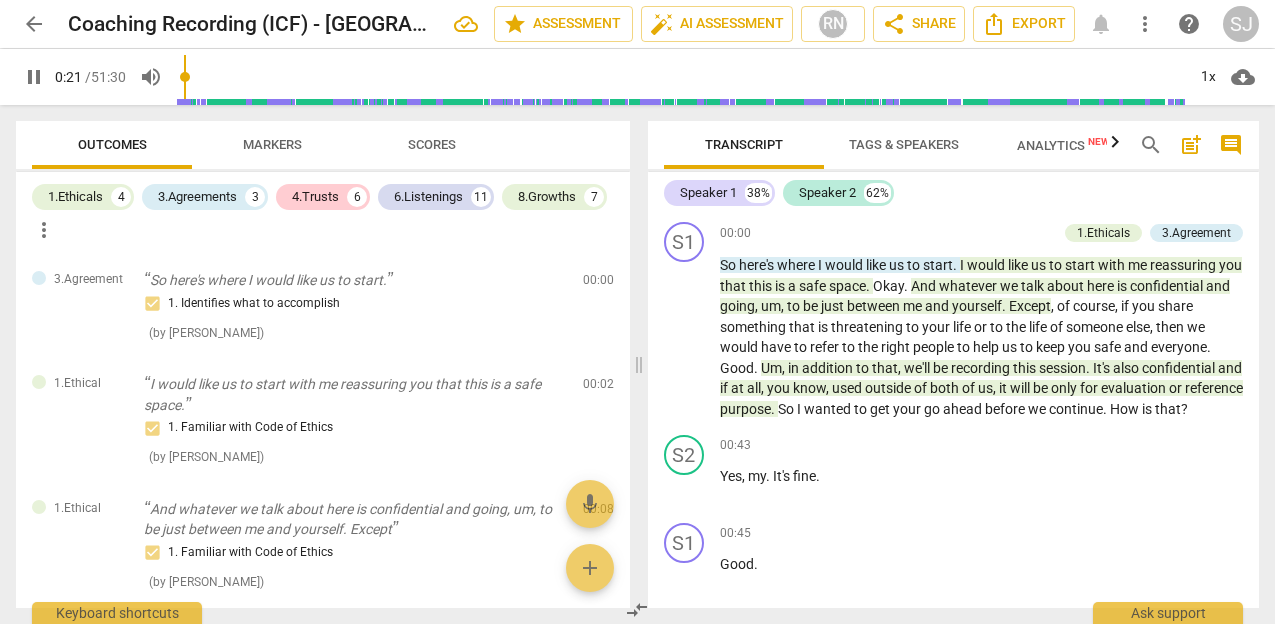drag, startPoint x: 188, startPoint y: 76, endPoint x: 177, endPoint y: 76, distance: 11 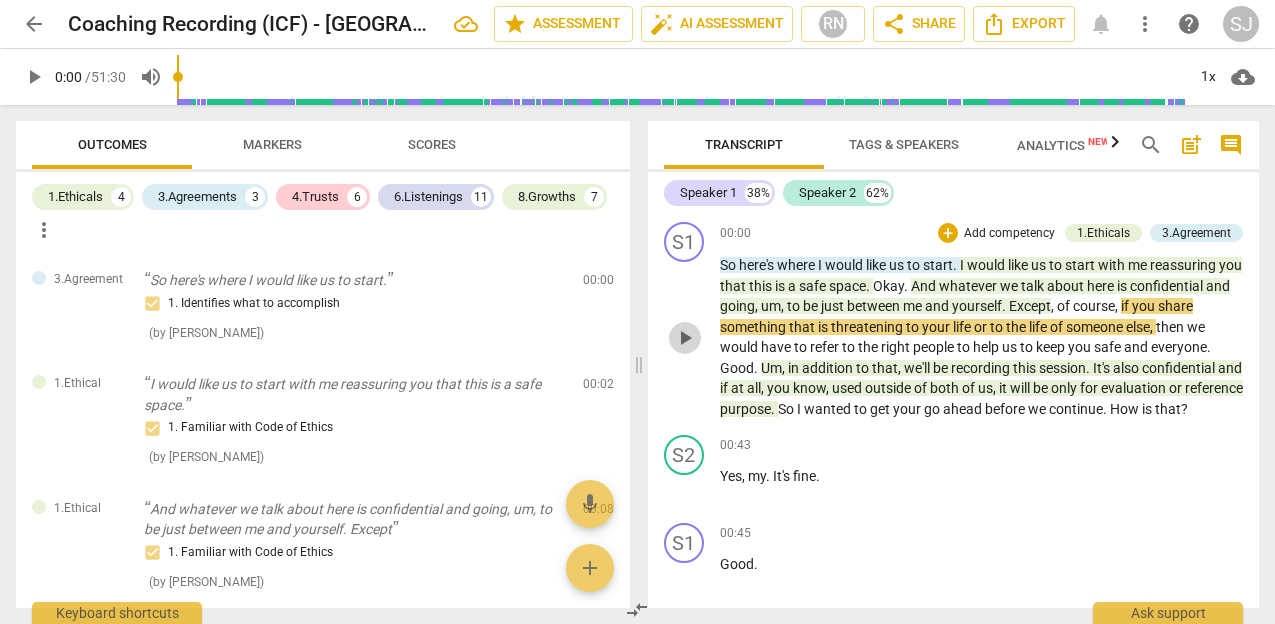 click on "play_arrow" at bounding box center [685, 338] 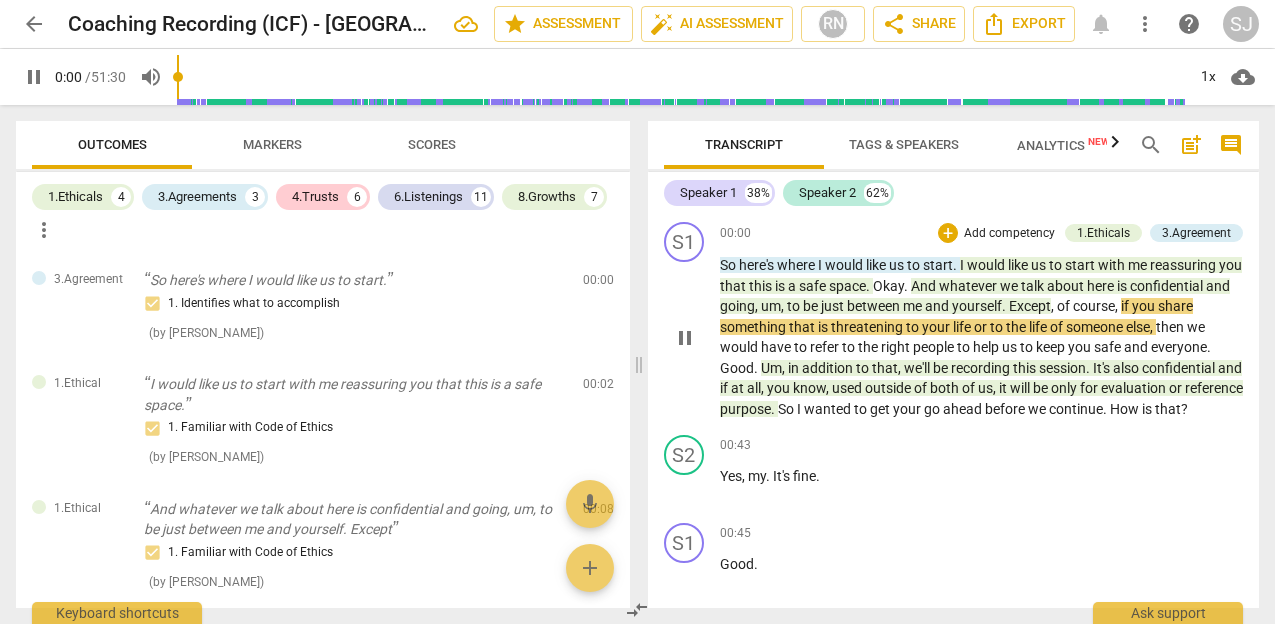click on "here's" at bounding box center (758, 265) 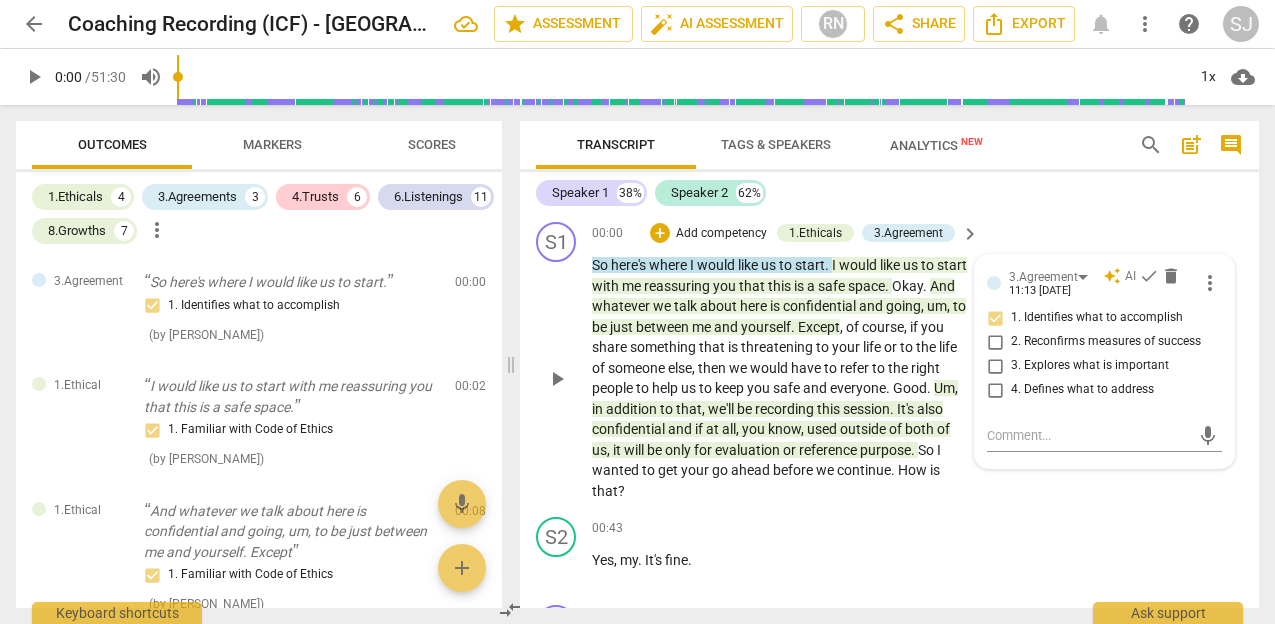 click on "Speaker 1 38% Speaker 2 62%" at bounding box center [889, 193] 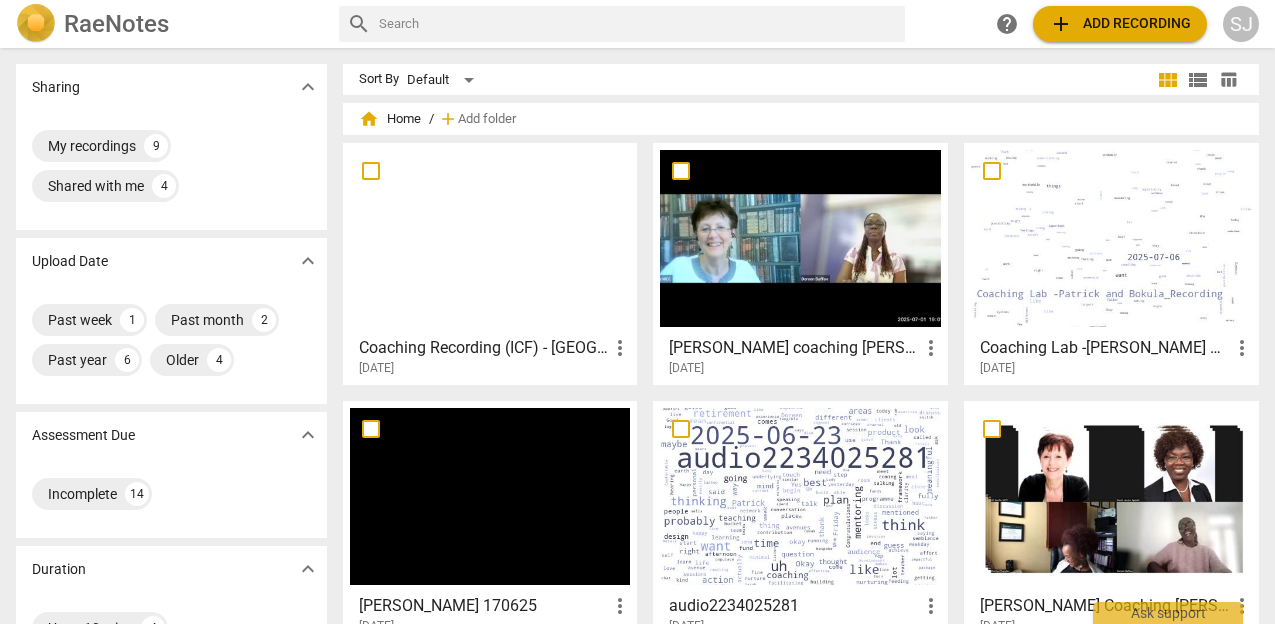 click at bounding box center [490, 238] 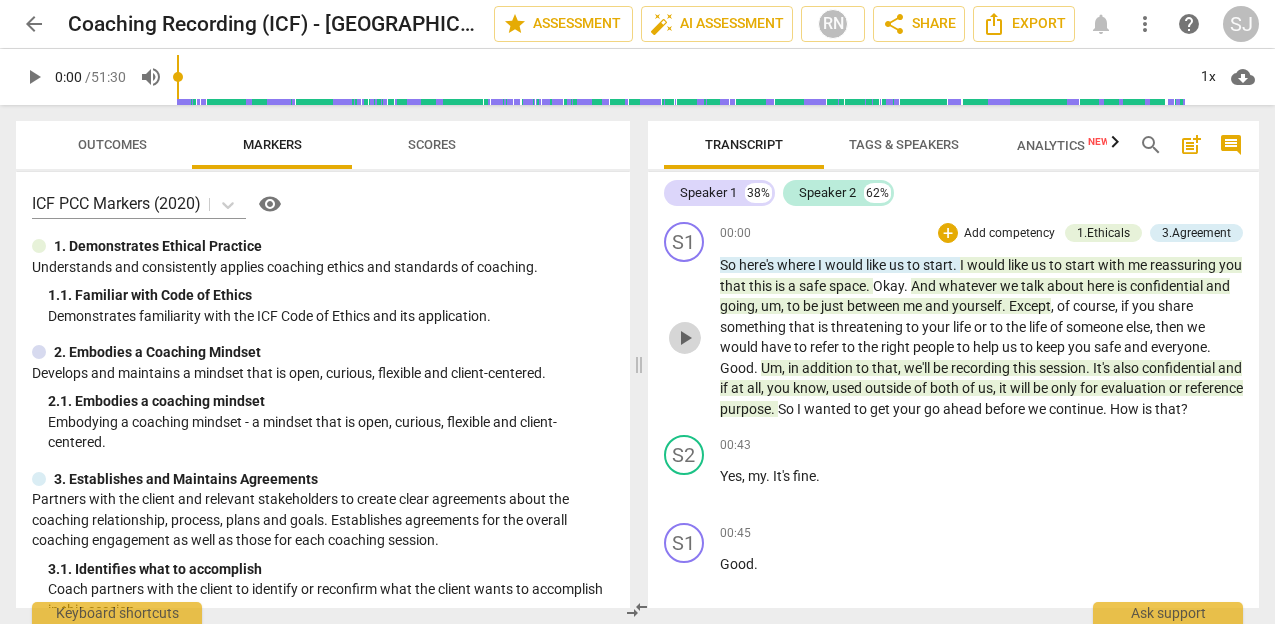 click on "play_arrow" at bounding box center (685, 338) 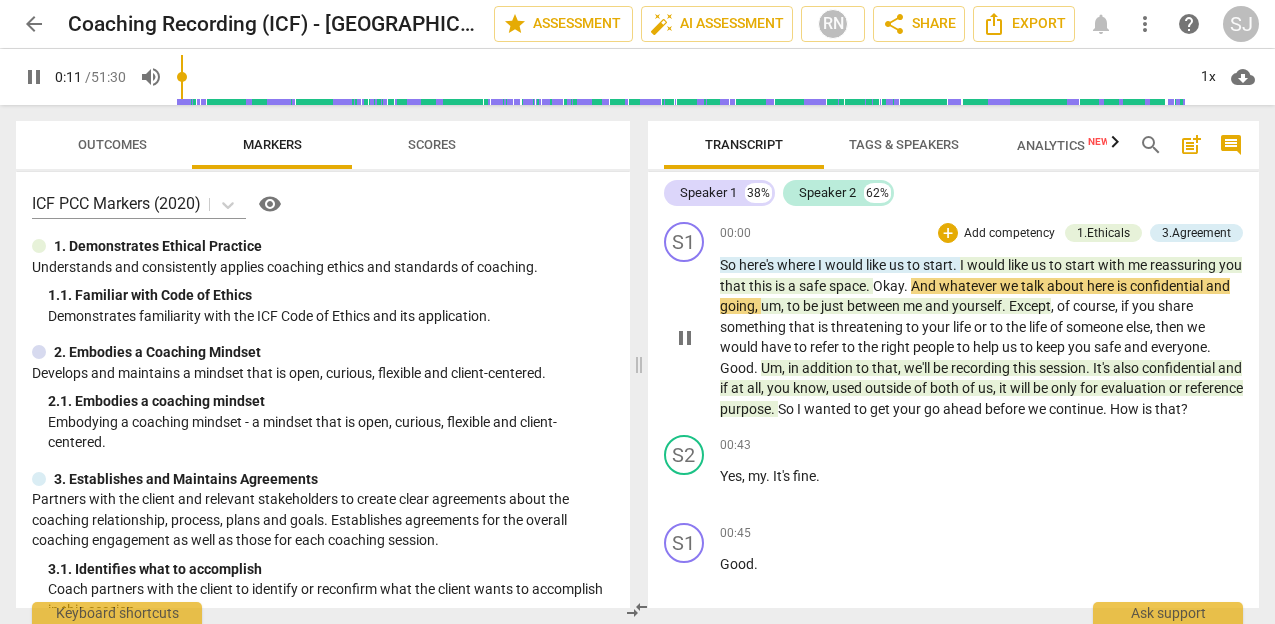 click on "." at bounding box center (869, 286) 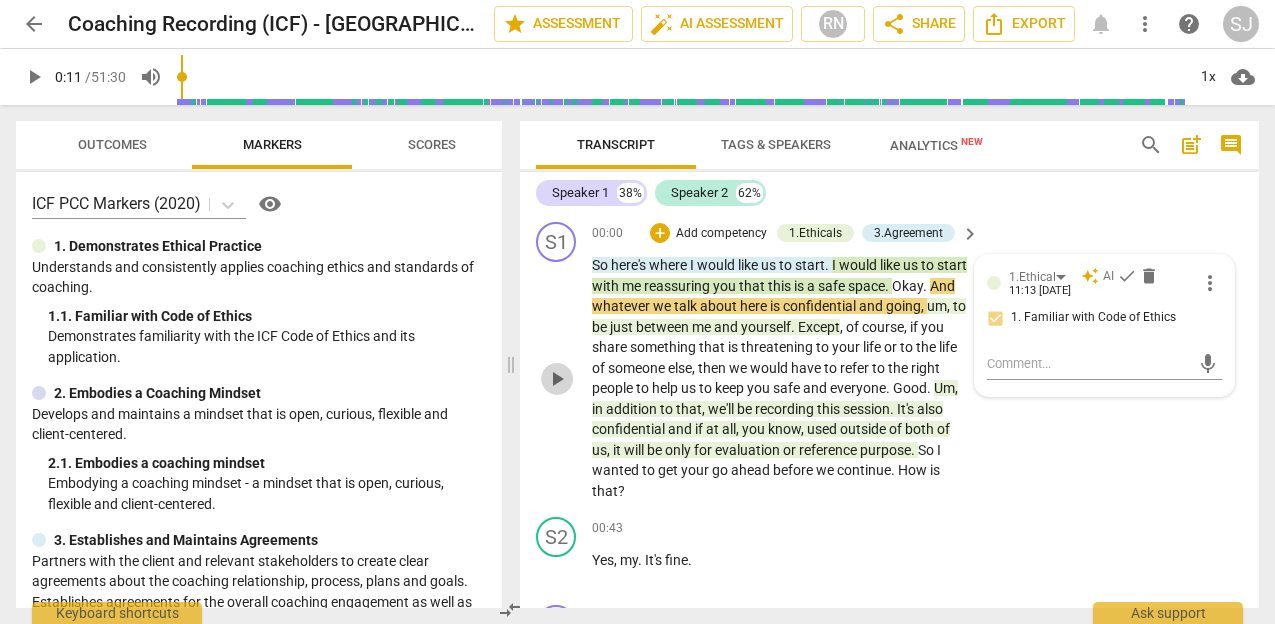 click on "play_arrow" at bounding box center (557, 379) 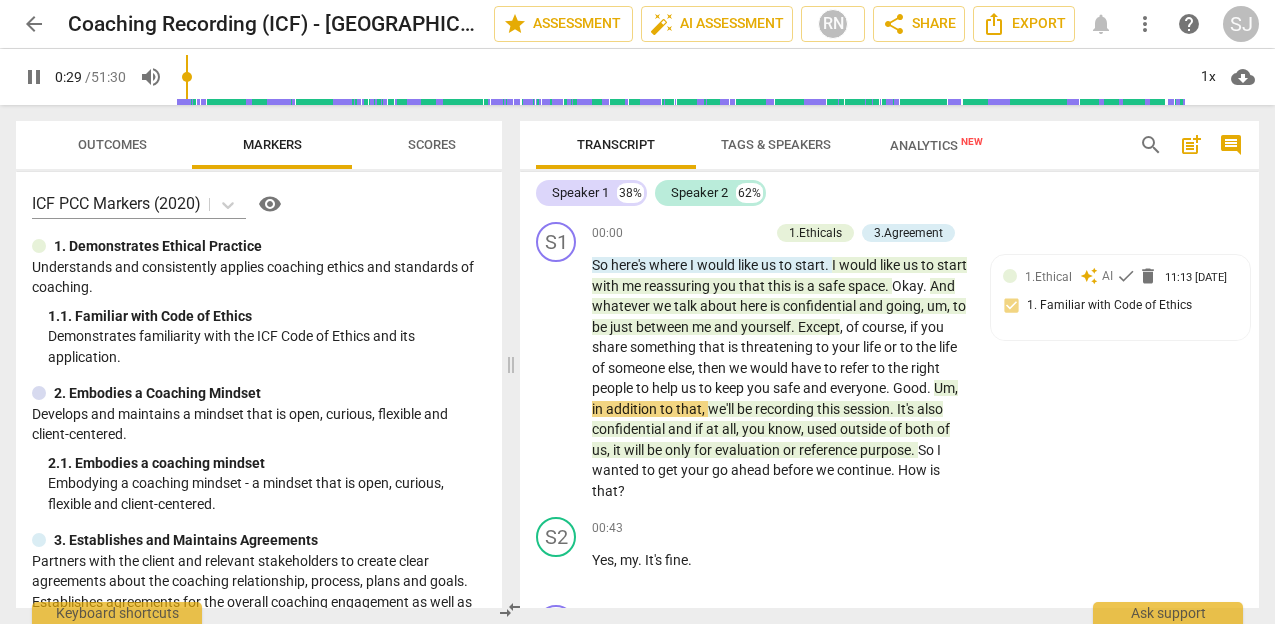 click on "Good" at bounding box center [910, 388] 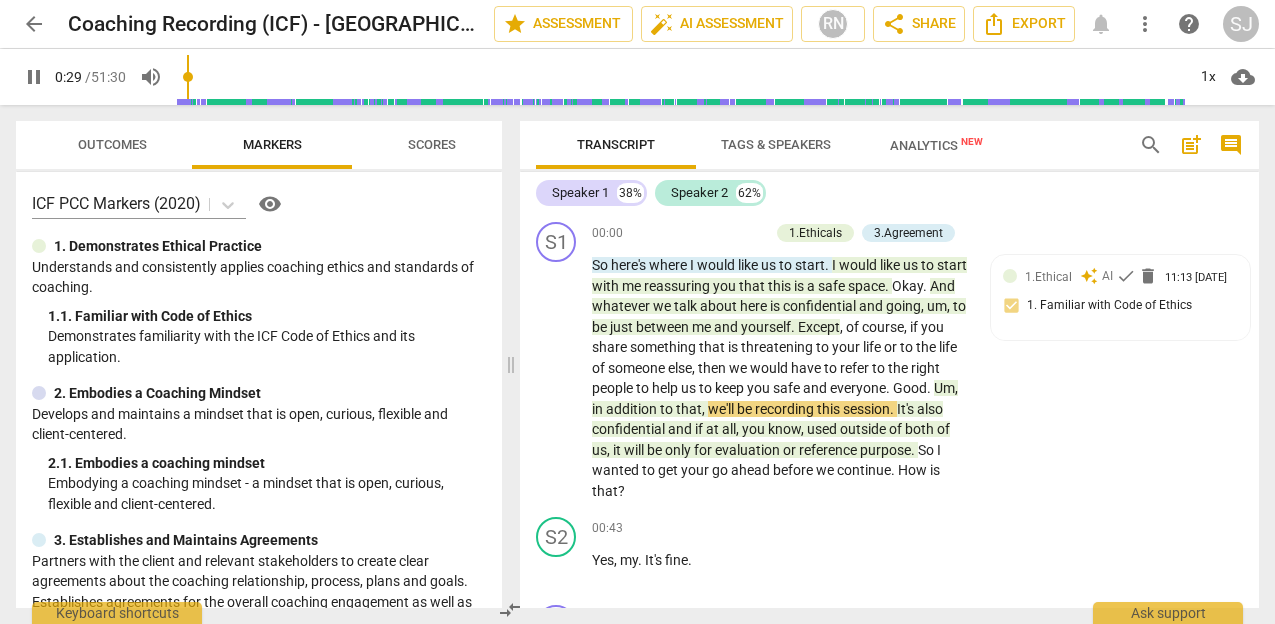 type on "30" 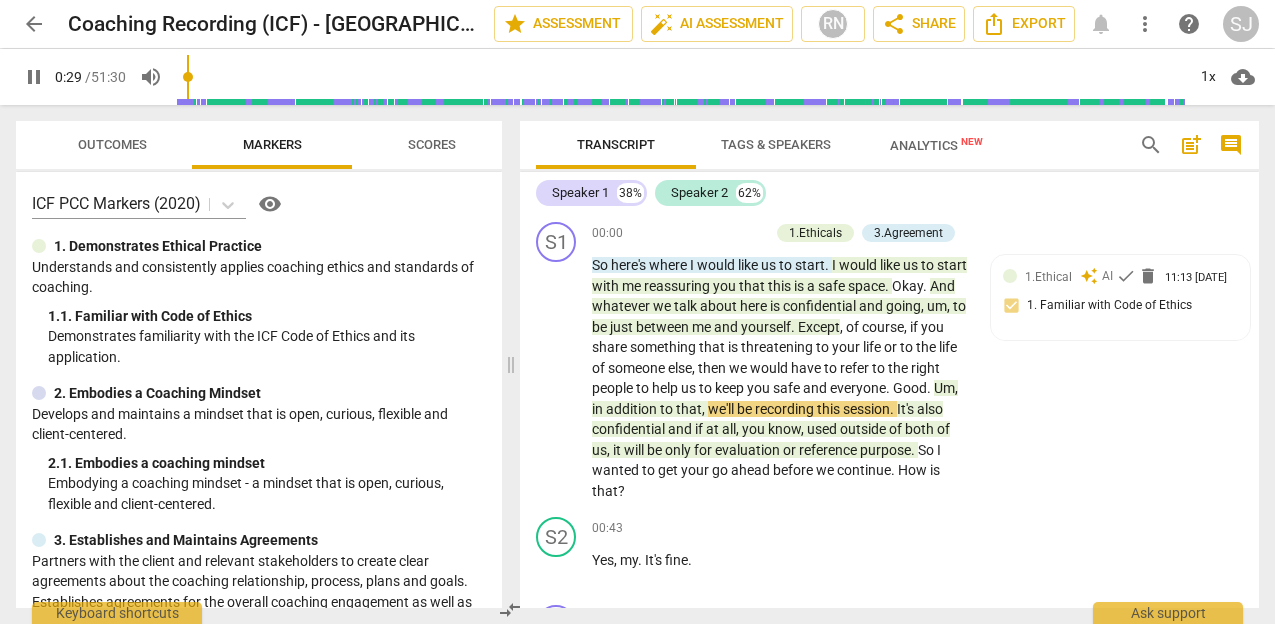 type 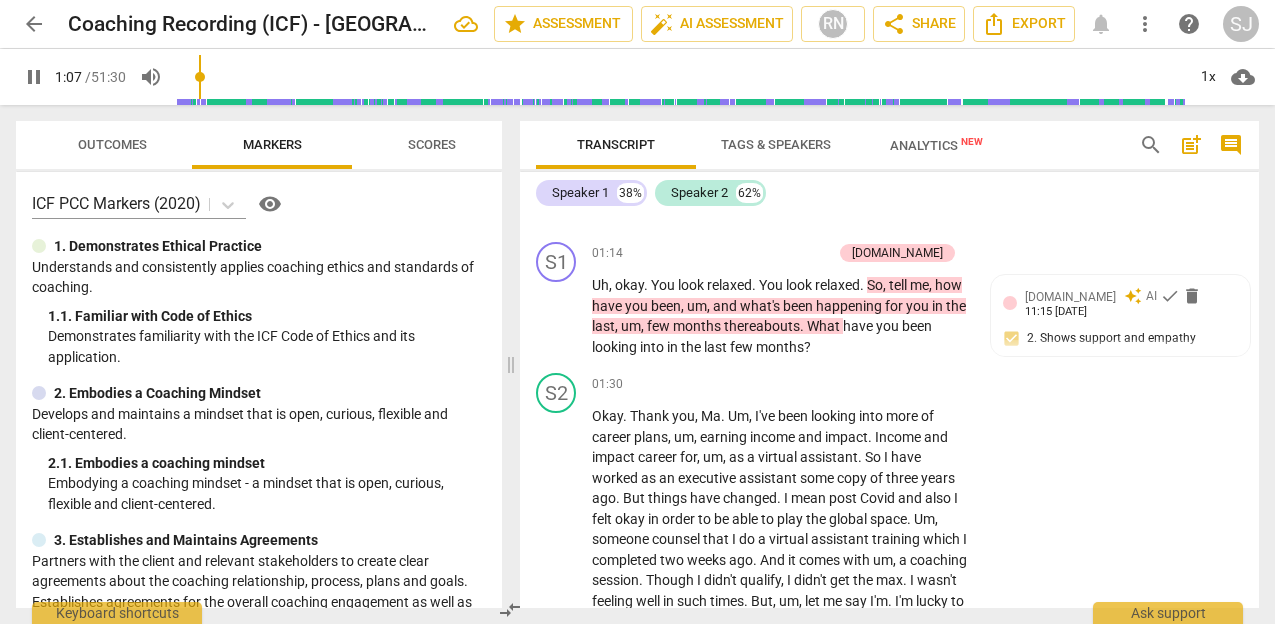 scroll, scrollTop: 1289, scrollLeft: 0, axis: vertical 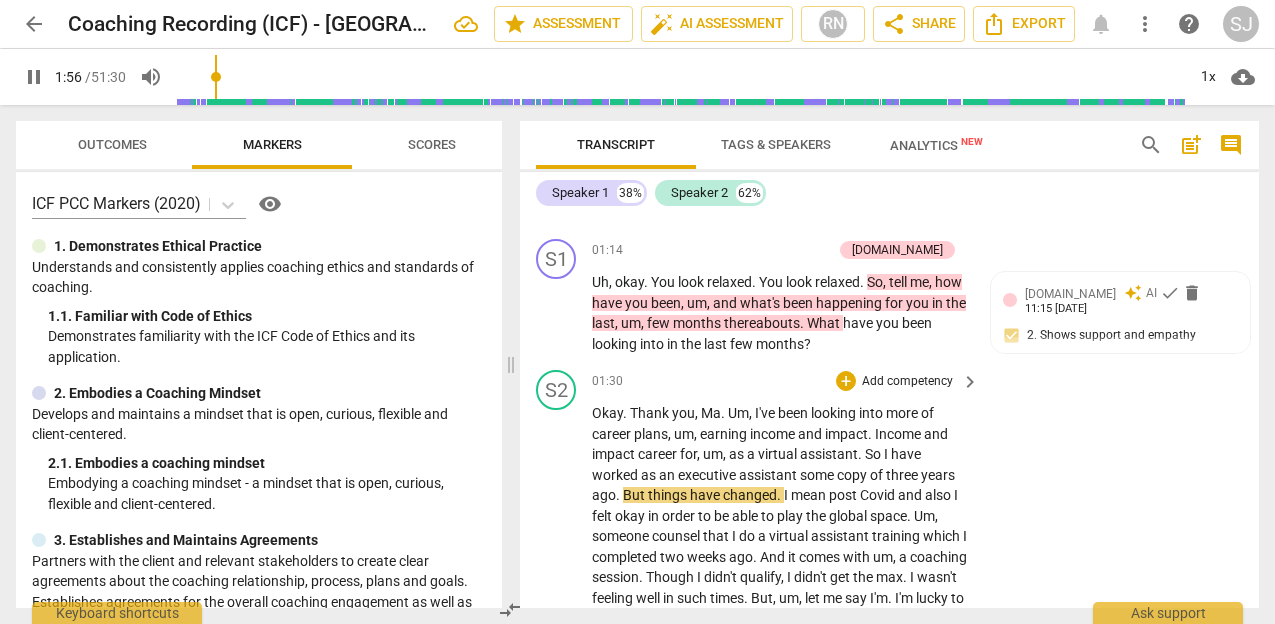 click on "copy" at bounding box center (853, 475) 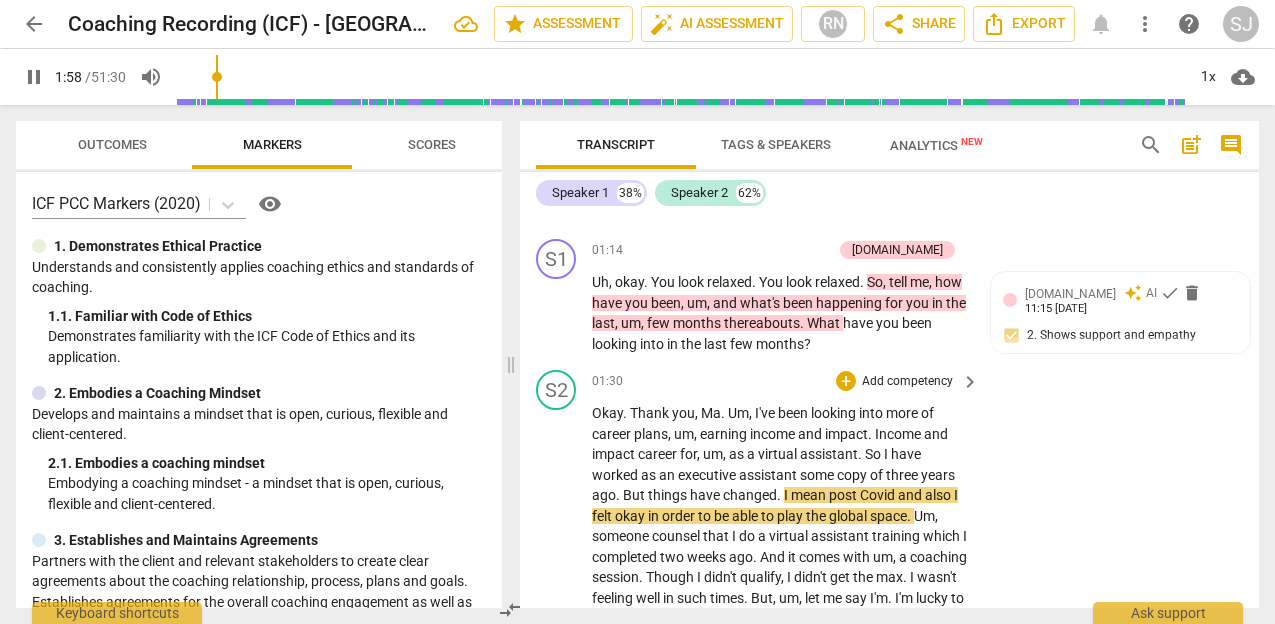 type on "119" 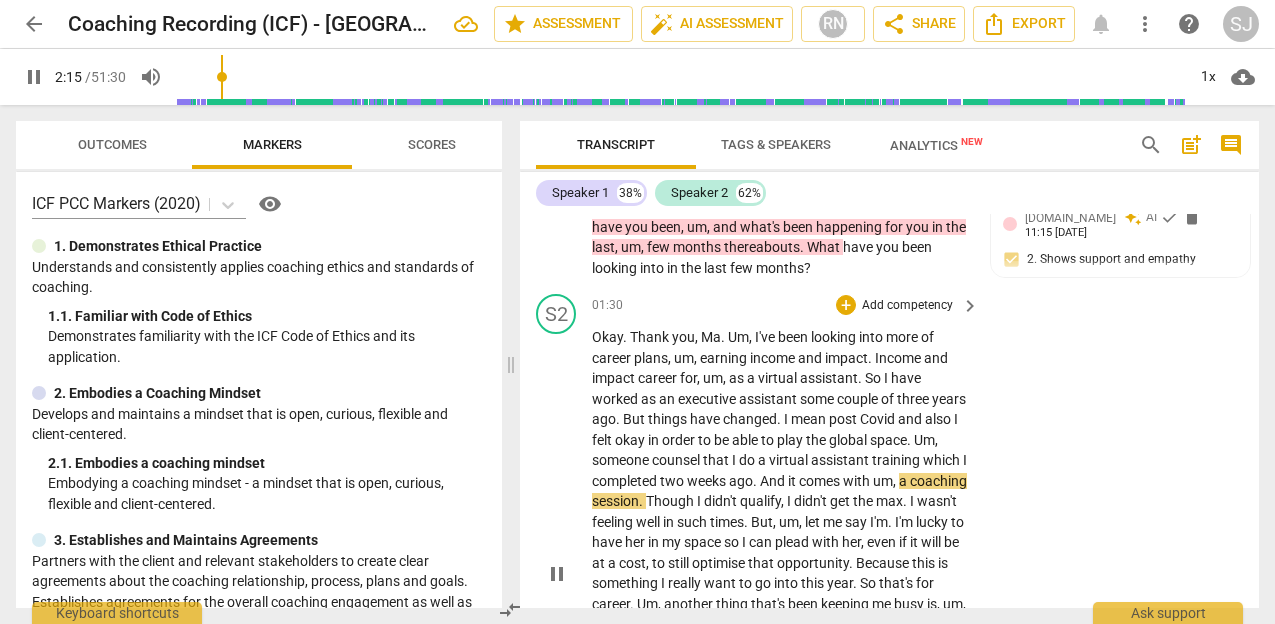 scroll, scrollTop: 1379, scrollLeft: 0, axis: vertical 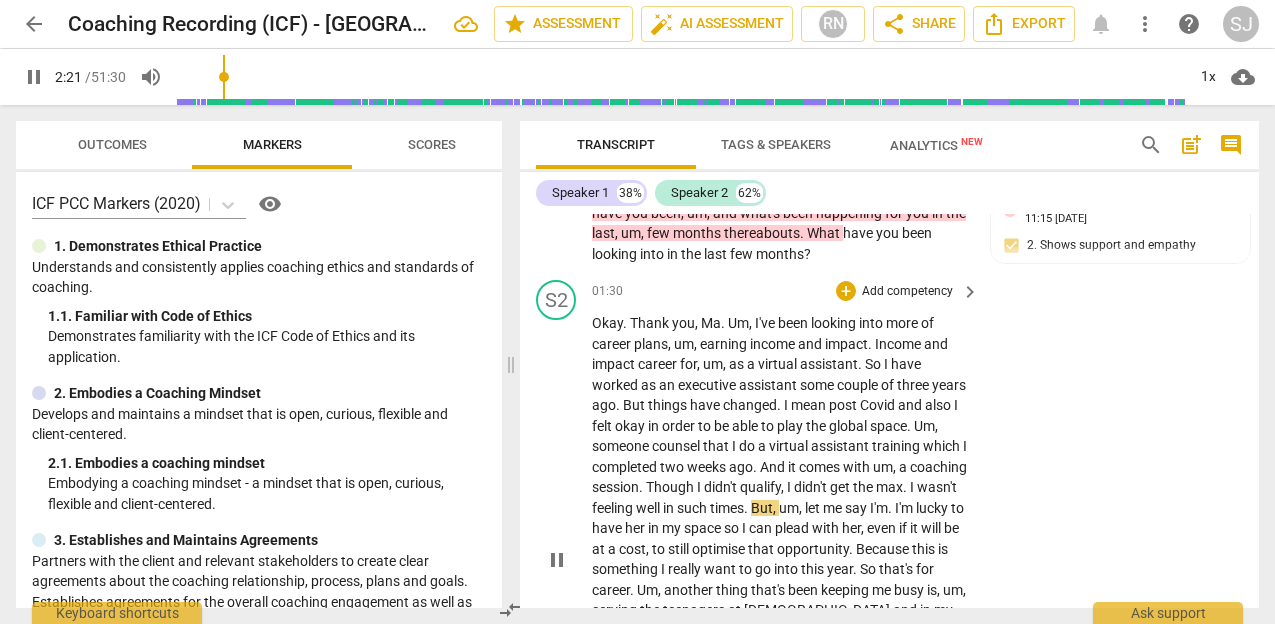 click on "max" at bounding box center (889, 487) 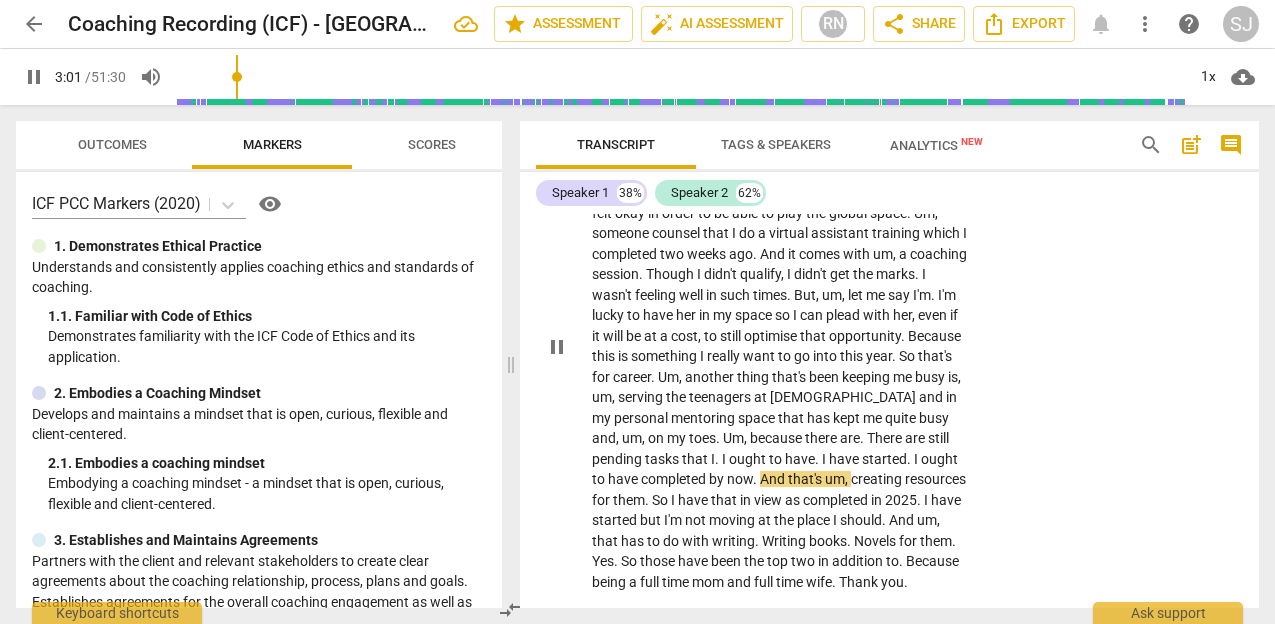 scroll, scrollTop: 1593, scrollLeft: 0, axis: vertical 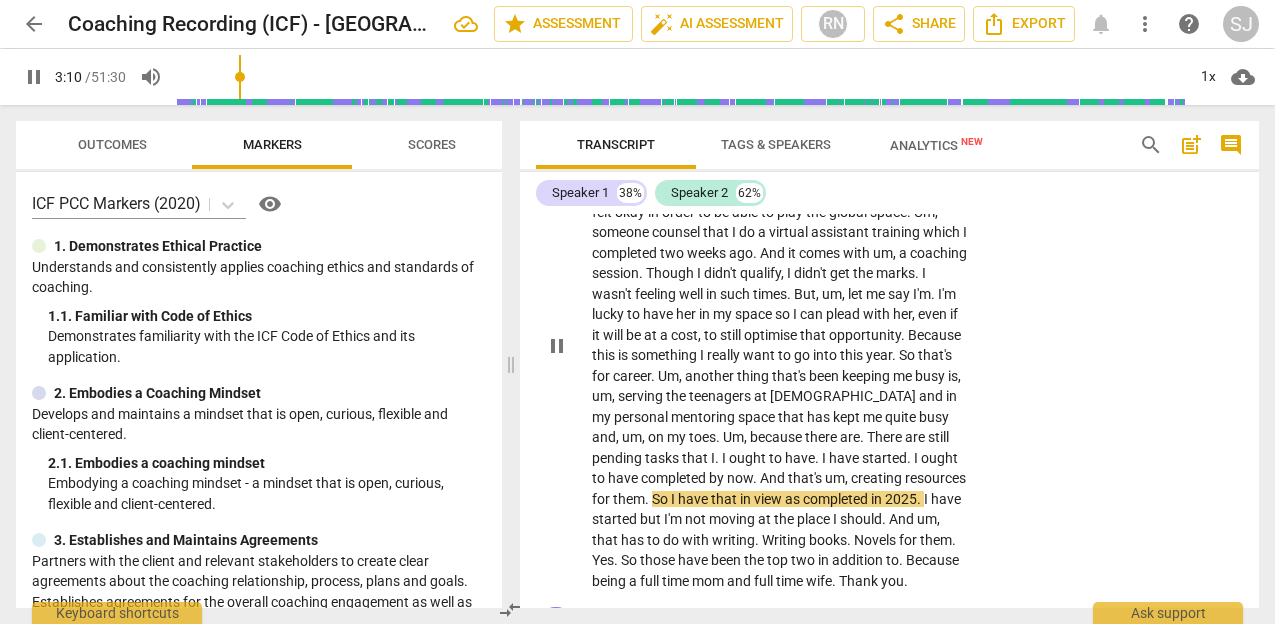 click on "So" at bounding box center (661, 499) 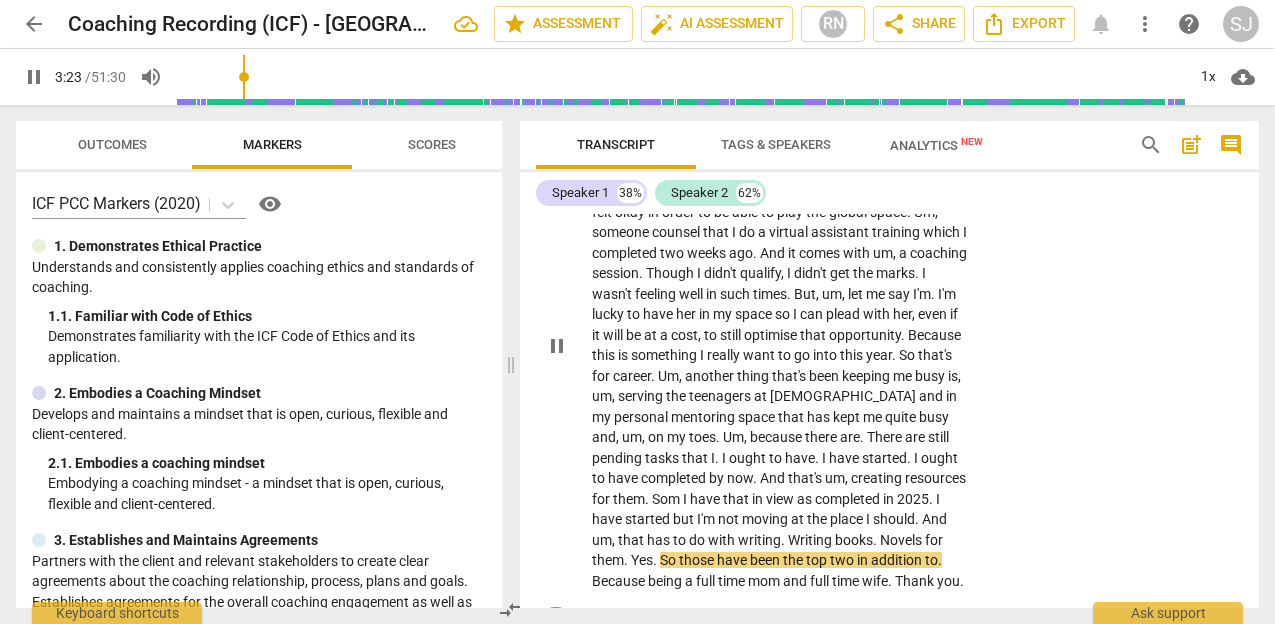 click on "." at bounding box center [876, 540] 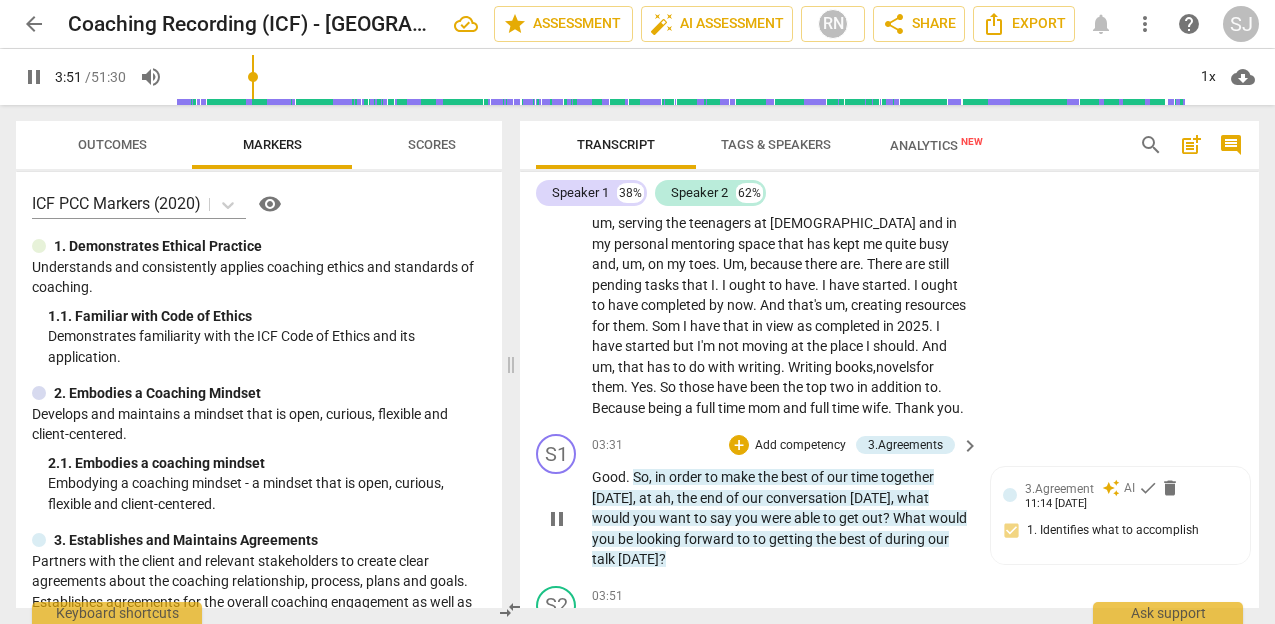 scroll, scrollTop: 2193, scrollLeft: 0, axis: vertical 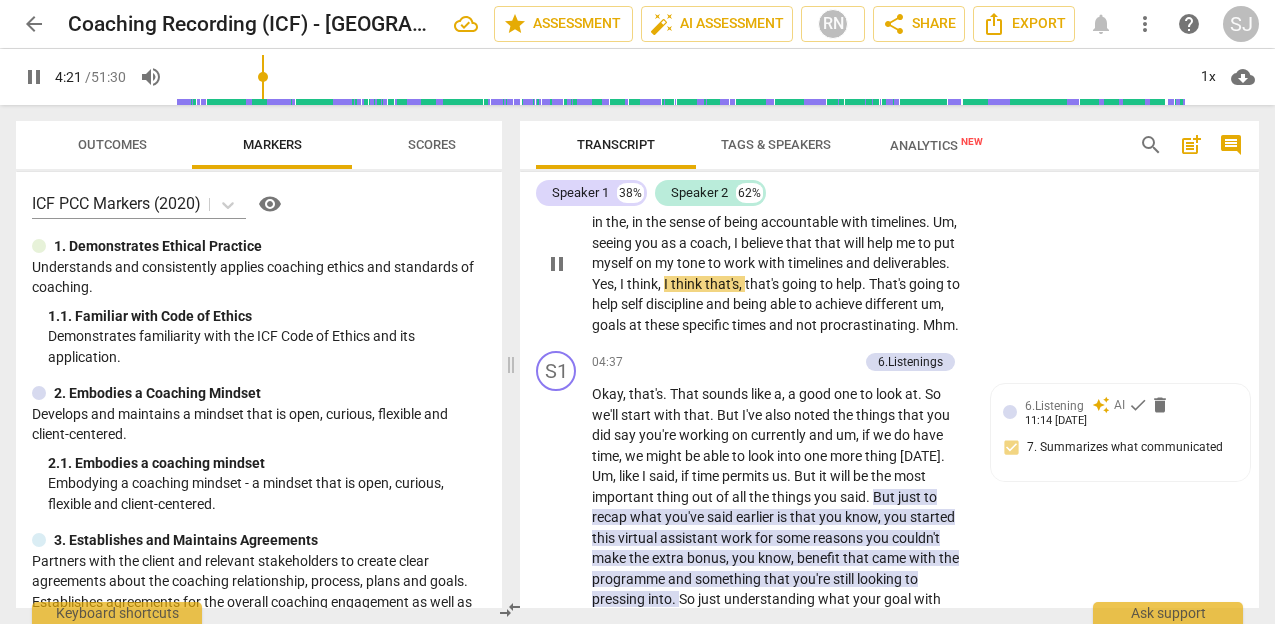 click on "tone" at bounding box center [692, 263] 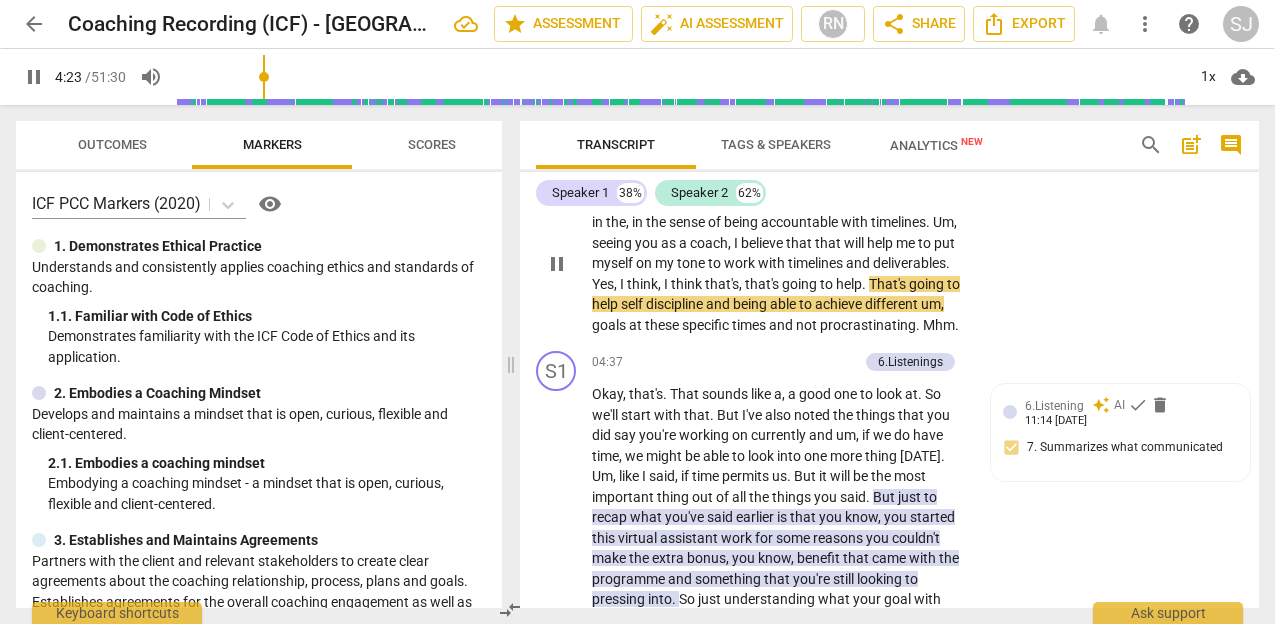 type on "263" 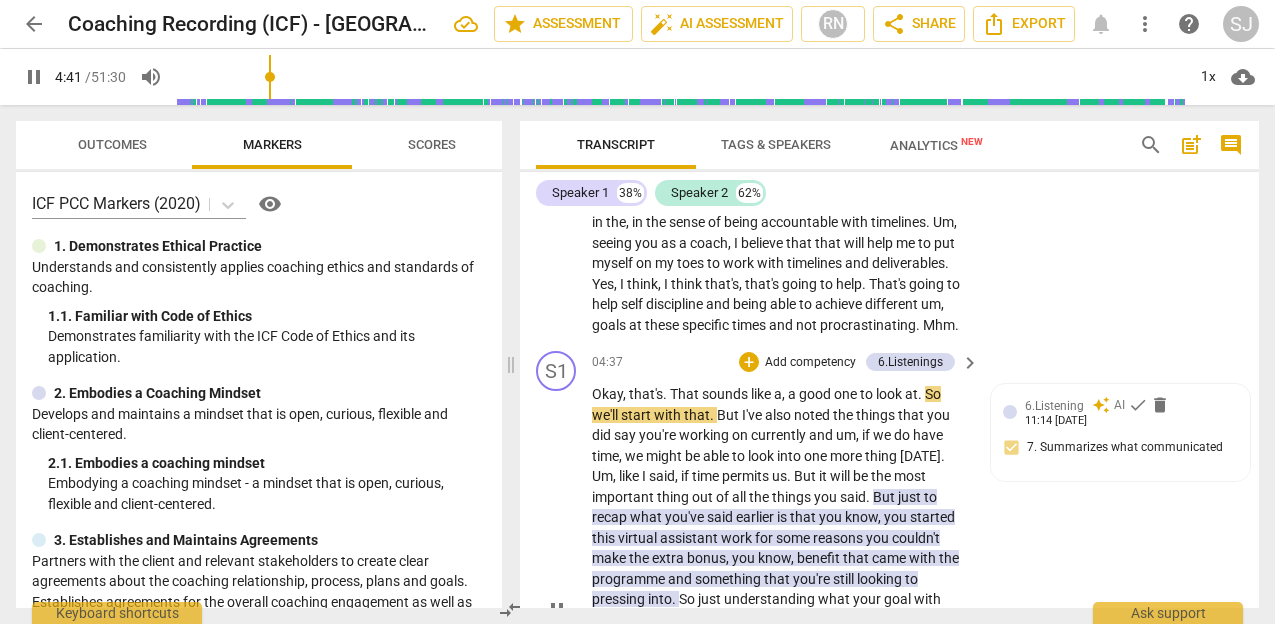 click on "Okay" at bounding box center (607, 394) 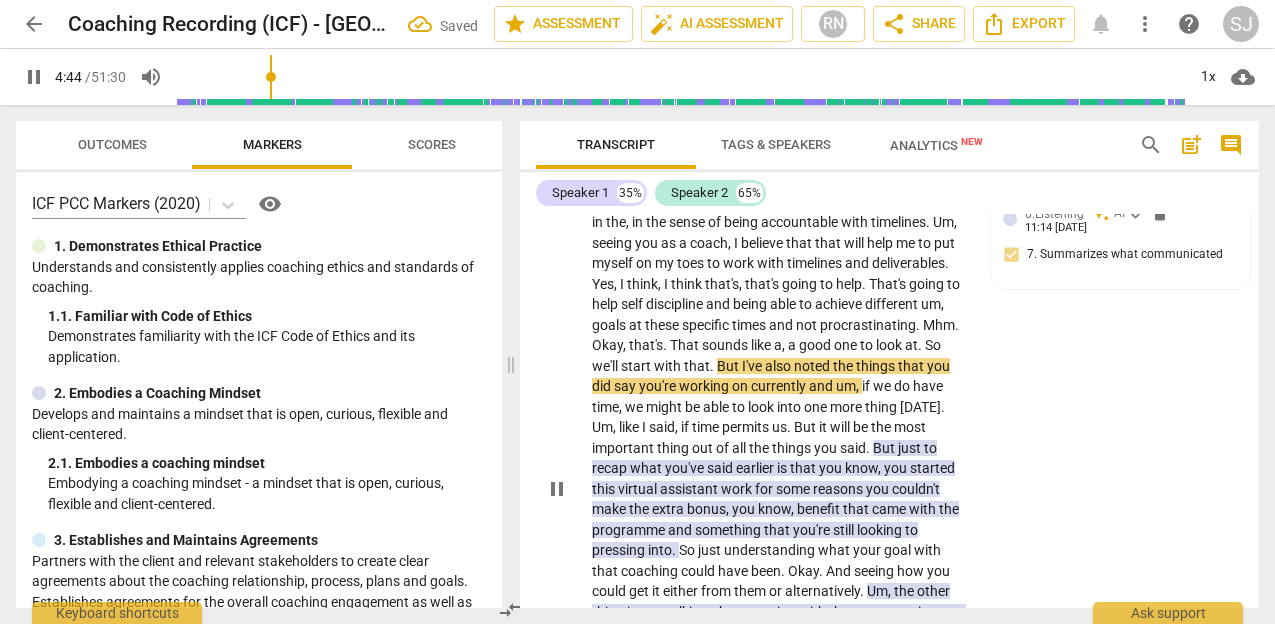 click on "Mhm" at bounding box center [939, 325] 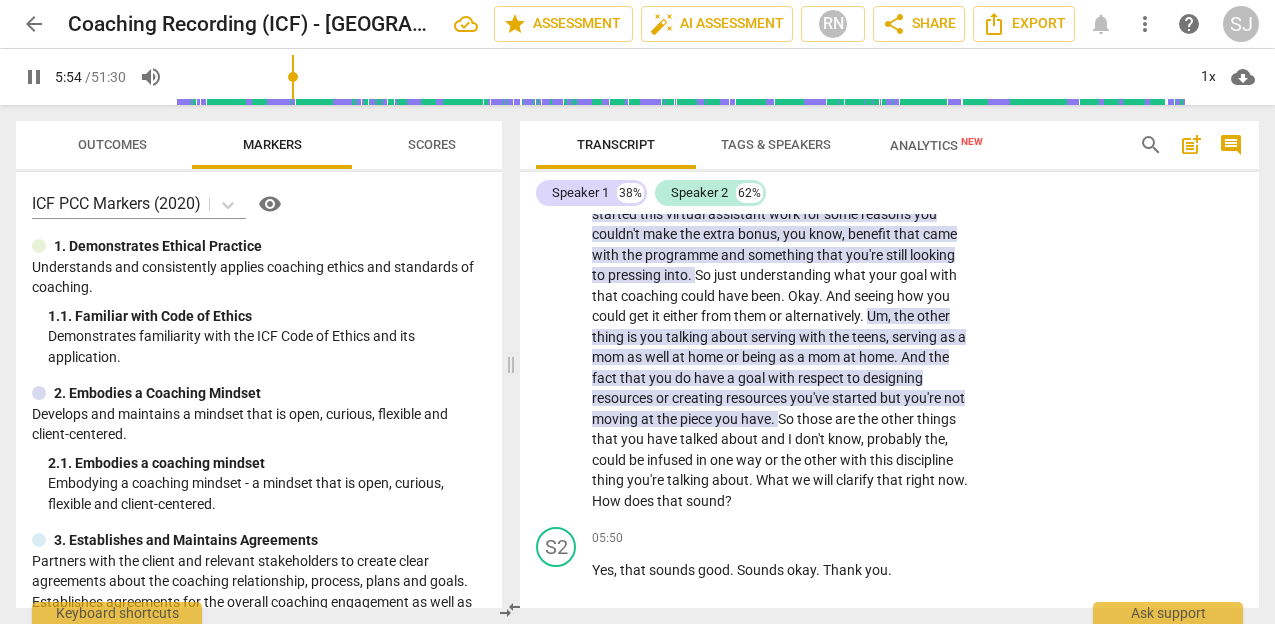scroll, scrollTop: 2973, scrollLeft: 0, axis: vertical 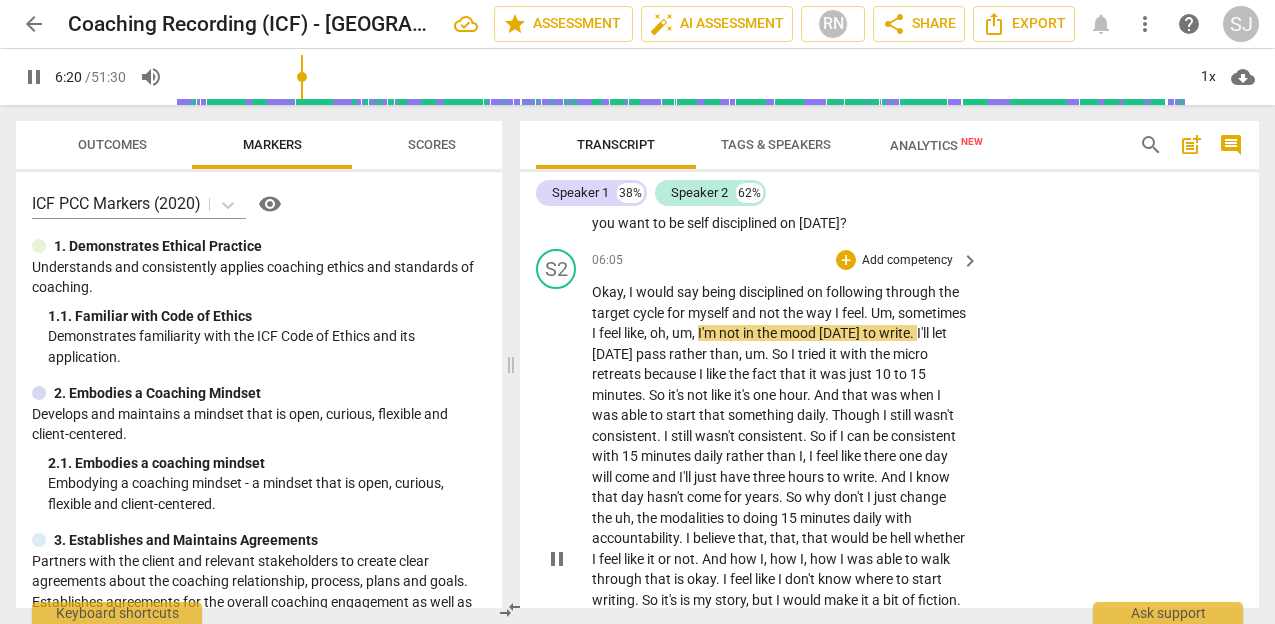 click on "Okay ,   I   would   say   being   disciplined   on   following   through   the   target   cycle   for   myself   and   not   the   way   I   feel .   Um ,   sometimes   I   feel   like ,   oh ,   um ,   I'm   not   in   the   mood   [DATE]   to   write .   I'll   let   [DATE]   pass   rather   than ,   um .   So   I   tried   it   with   the   micro   retreats   because   I   like   the   fact   that   it   was   just   10   to   15   minutes .   So   it's   not   like   it's   one   hour .   And   that   was   when   I   was   able   to   start   that   something   daily .   Though   I   still   wasn't   consistent .   I   still   wasn't   consistent .   So   if   I   can   be   consistent   with   15   minutes   daily   rather   than   I ,   I   feel   like   there   one   day   will   come   and   I'll   just   have   three   hours   to   write .   And   I   know   that   day   hasn't   come   for   years .   So   why   don't   I   just   change   the   uh ,   the   modalities   to   doing   15   minutes" at bounding box center (780, 559) 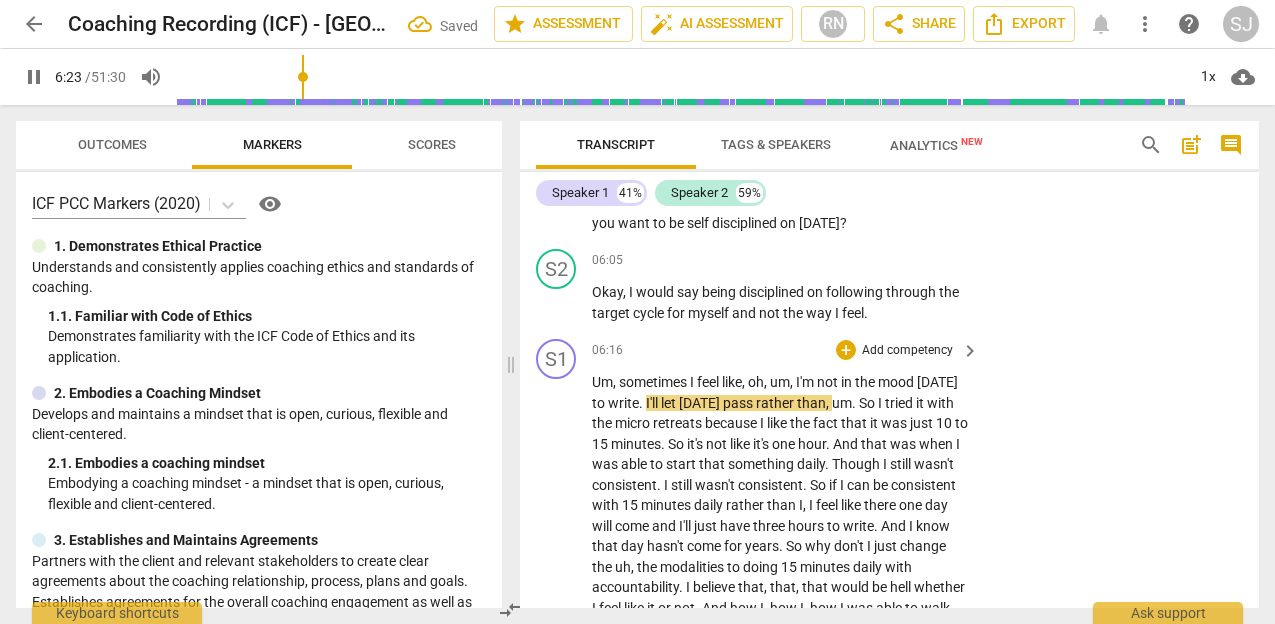click on "sometimes" at bounding box center [654, 382] 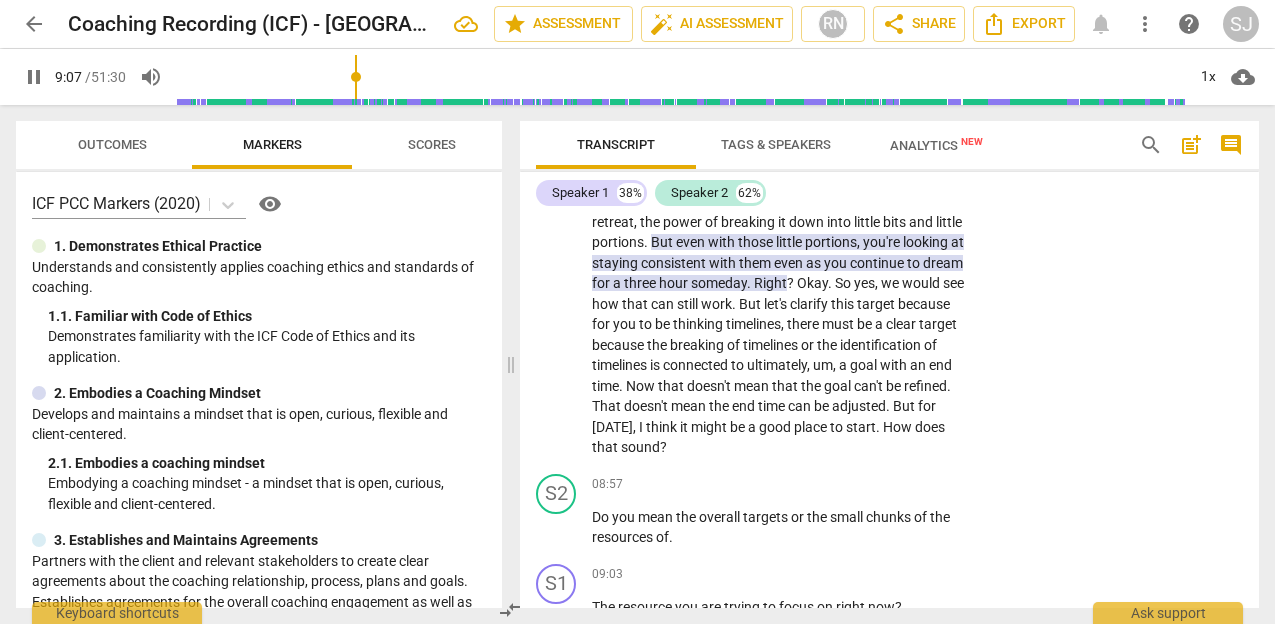 scroll, scrollTop: 4554, scrollLeft: 0, axis: vertical 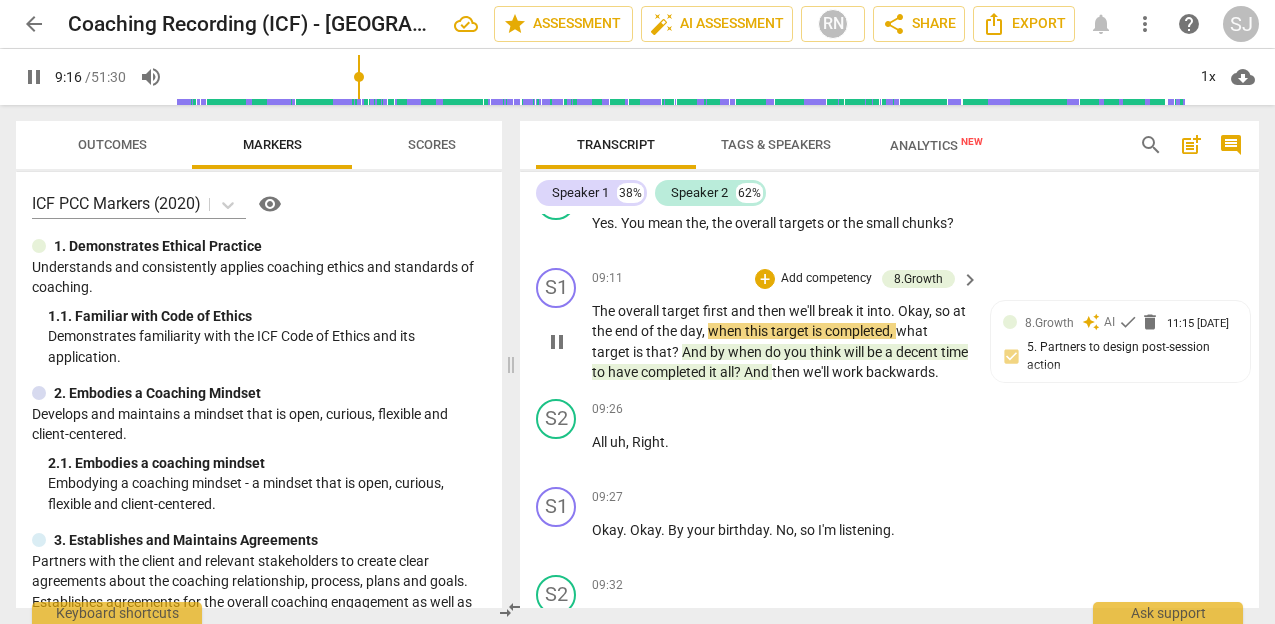 click on "The   overall   target   first   and   then   we'll   break   it   into .   Okay ,   so   at   the   end   of   the   day ,   when   this   target   is   completed ,   what   target   is   that ?   And   by   when   do   you   think   will   be   a   decent   time   to   have   completed   it   all ?   And   then   we'll   work   backwards ." at bounding box center [780, 342] 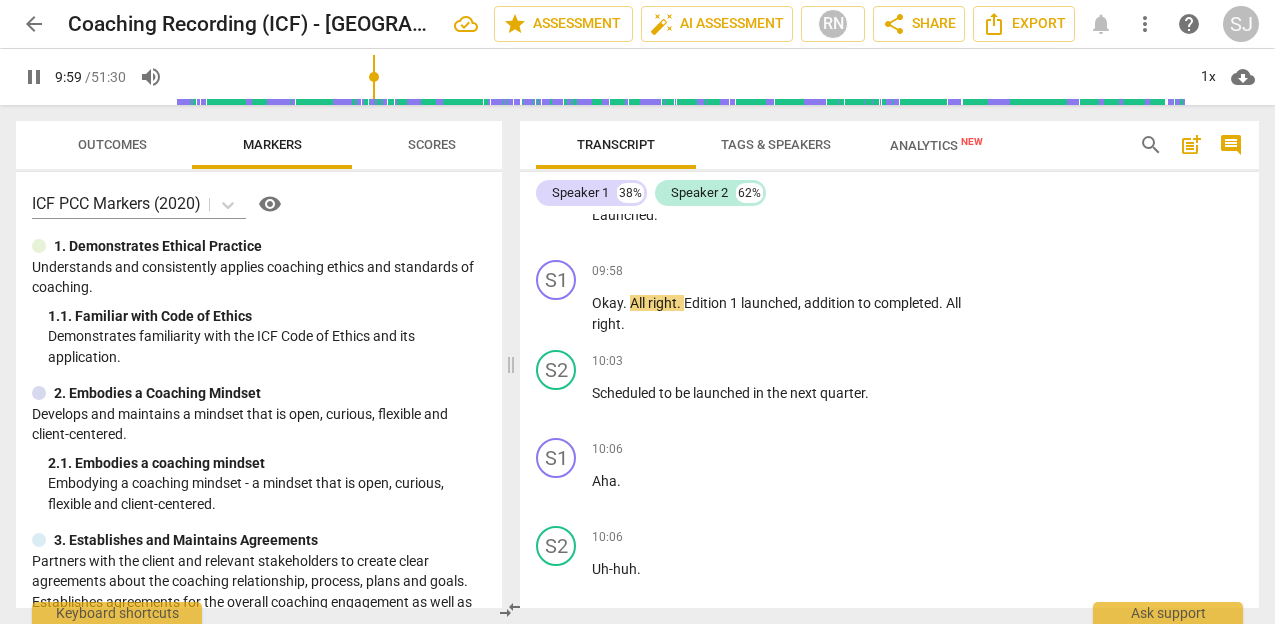 scroll, scrollTop: 5693, scrollLeft: 0, axis: vertical 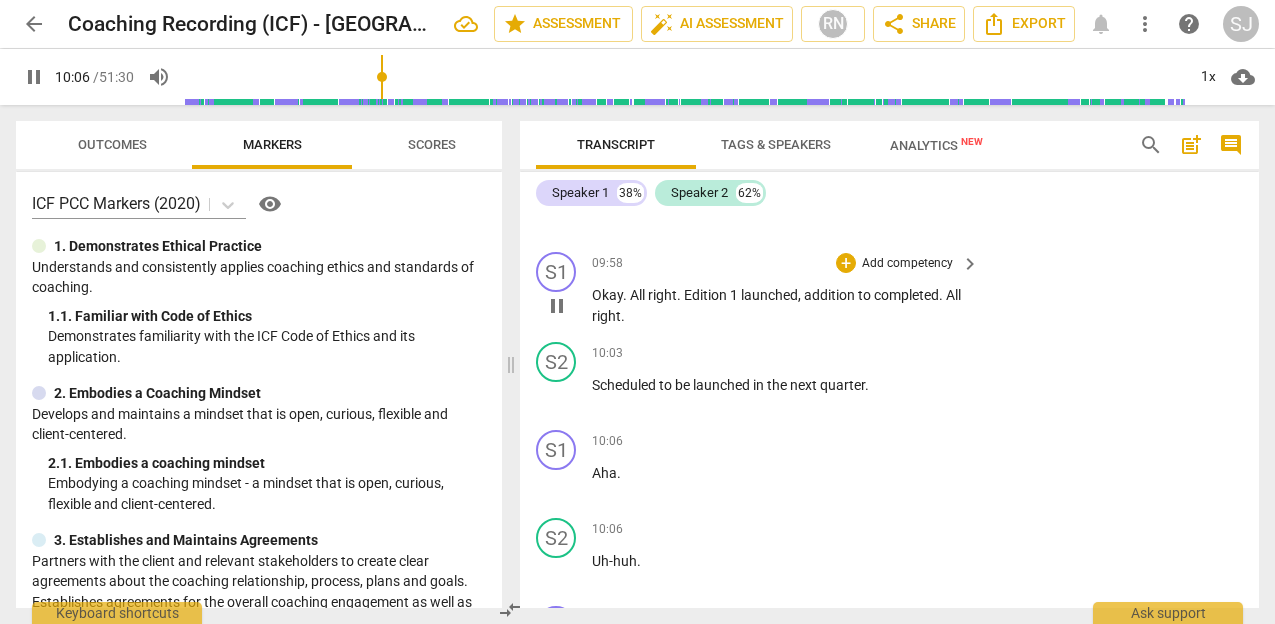 click on "to" at bounding box center (866, 295) 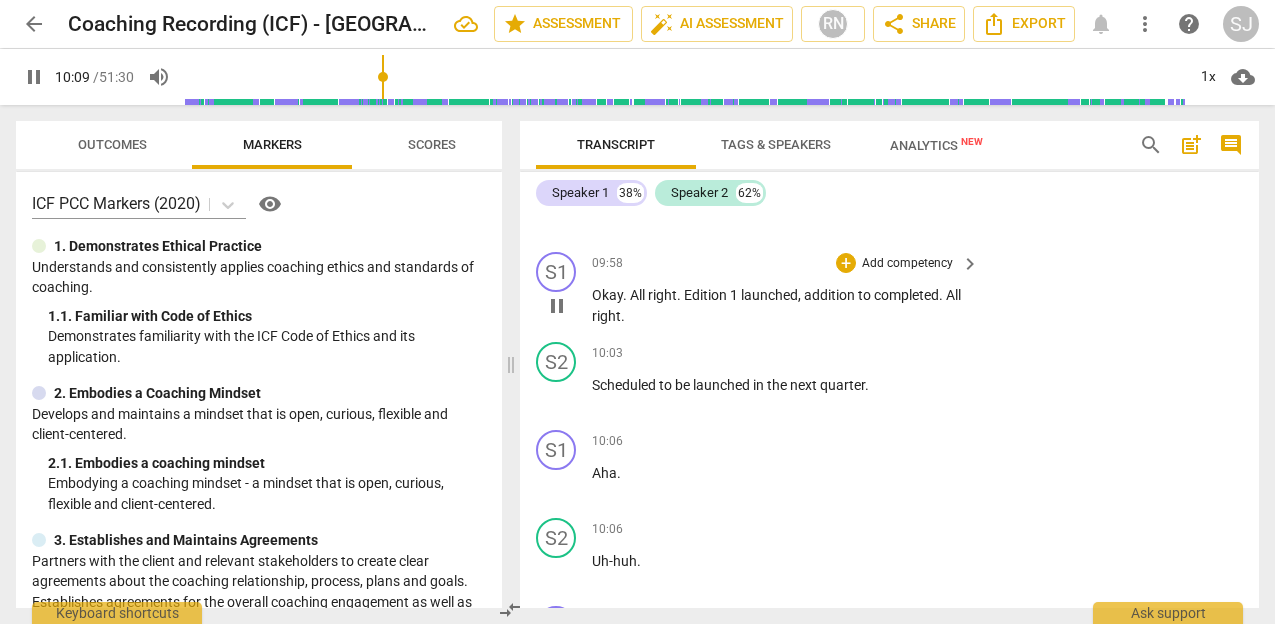 type on "609" 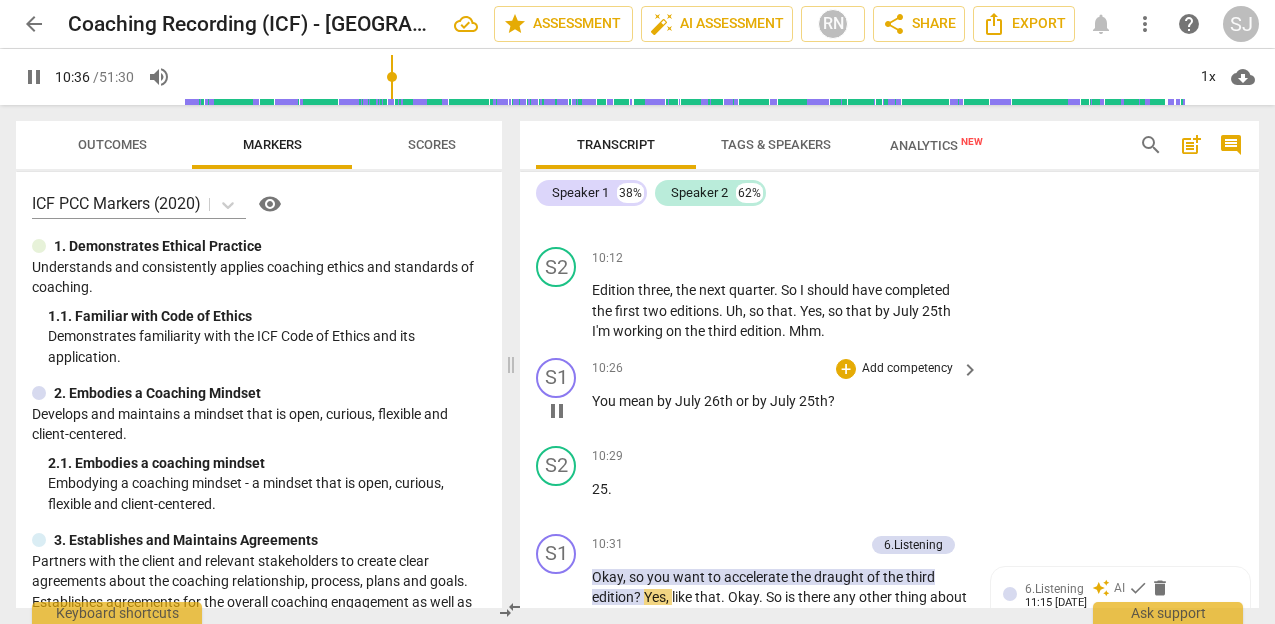 scroll, scrollTop: 6535, scrollLeft: 0, axis: vertical 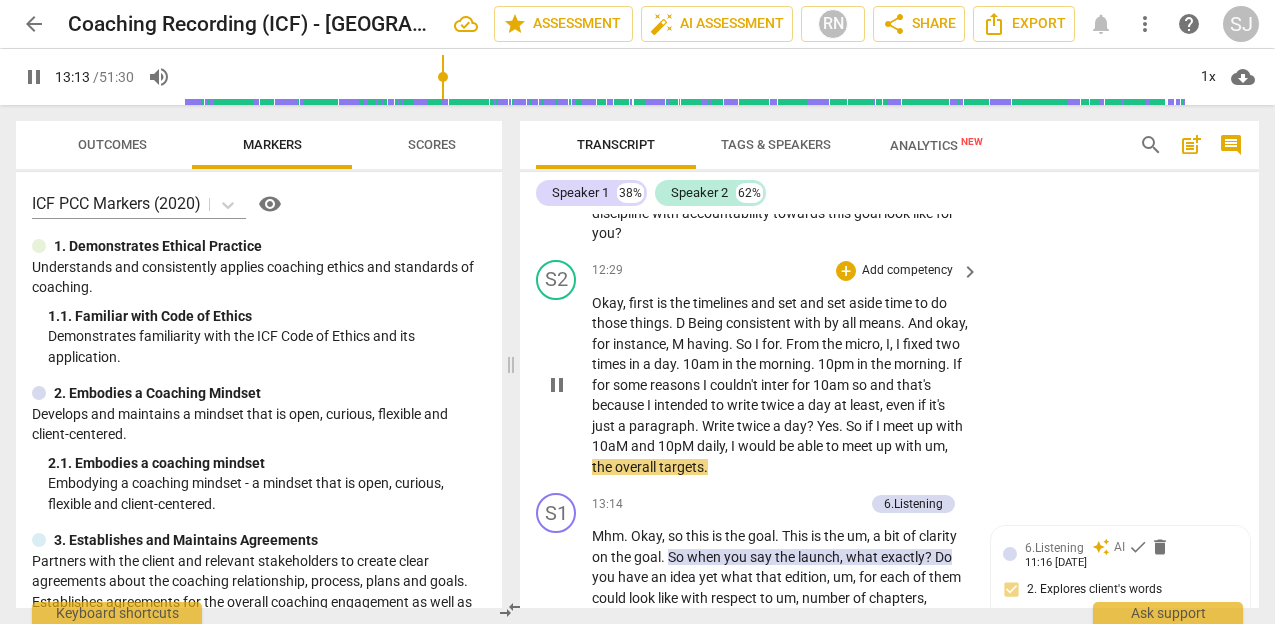click on "Okay ,   first   is   the   timelines   and   set   and   set   aside   time   to   do   those   things .   D   Being   consistent   with   by   all   means .   And   okay ,   for   instance ,   M   having .   So   I   for .   From   the   micro ,   I ,   I   fixed   two   times   in   a   day .   10am   in   the   morning .   10pm   in   the   morning .   If   for   some   reasons   I   couldn't   inter   for   10am   so   and   that's   because   I   intended   to   write   twice   a   day   at   least ,   even   if   it's   just   a   paragraph .   Write   twice   a   day ?   Yes .   So   if   I   meet   up   with   10aM   and   10pM   daily ,   I   would   be   able   to   meet   up   with   um ,   the   overall   targets ." at bounding box center (780, 385) 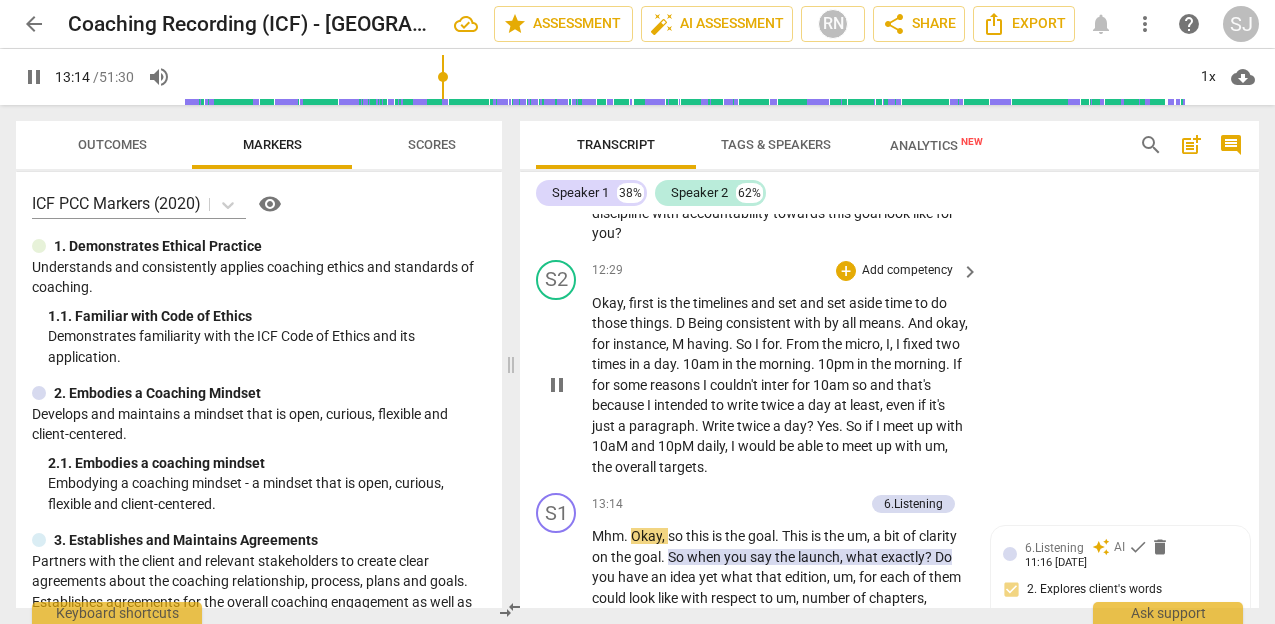 type on "795" 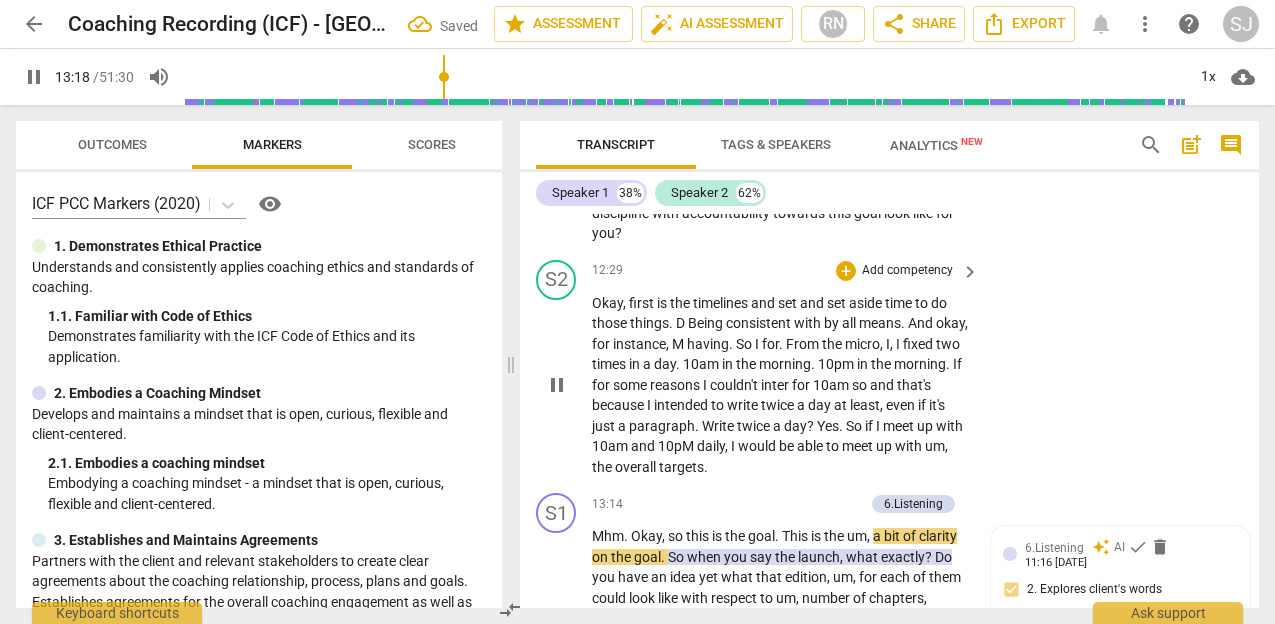 click on "daily" at bounding box center (711, 446) 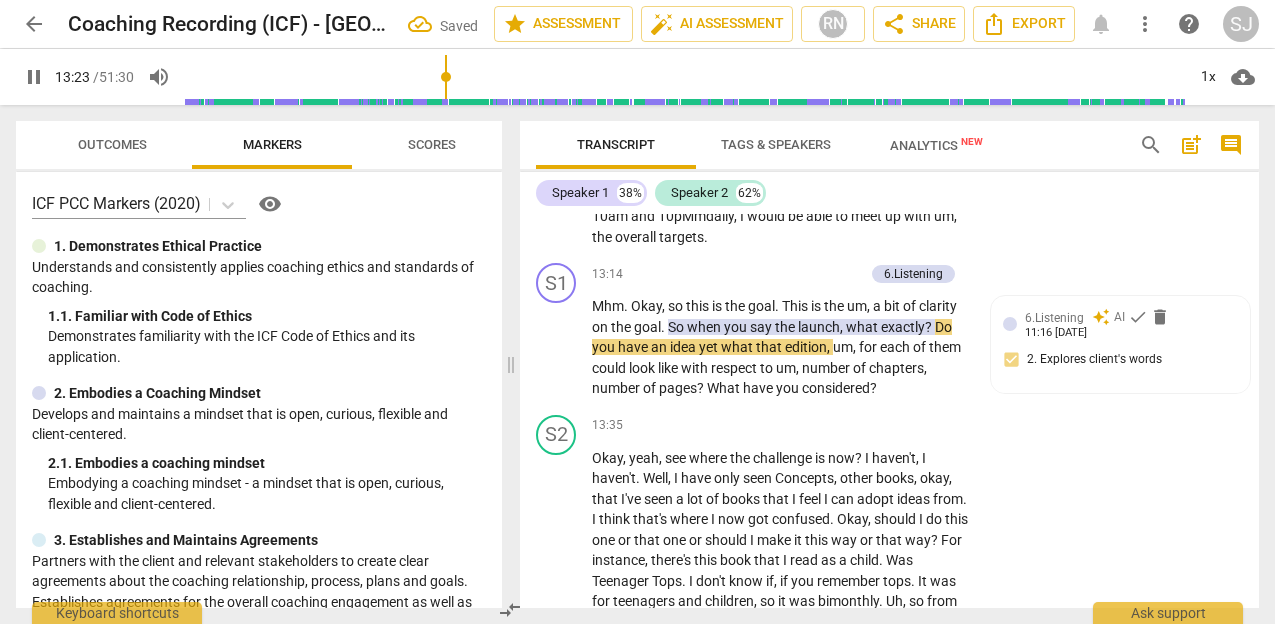 scroll, scrollTop: 8052, scrollLeft: 0, axis: vertical 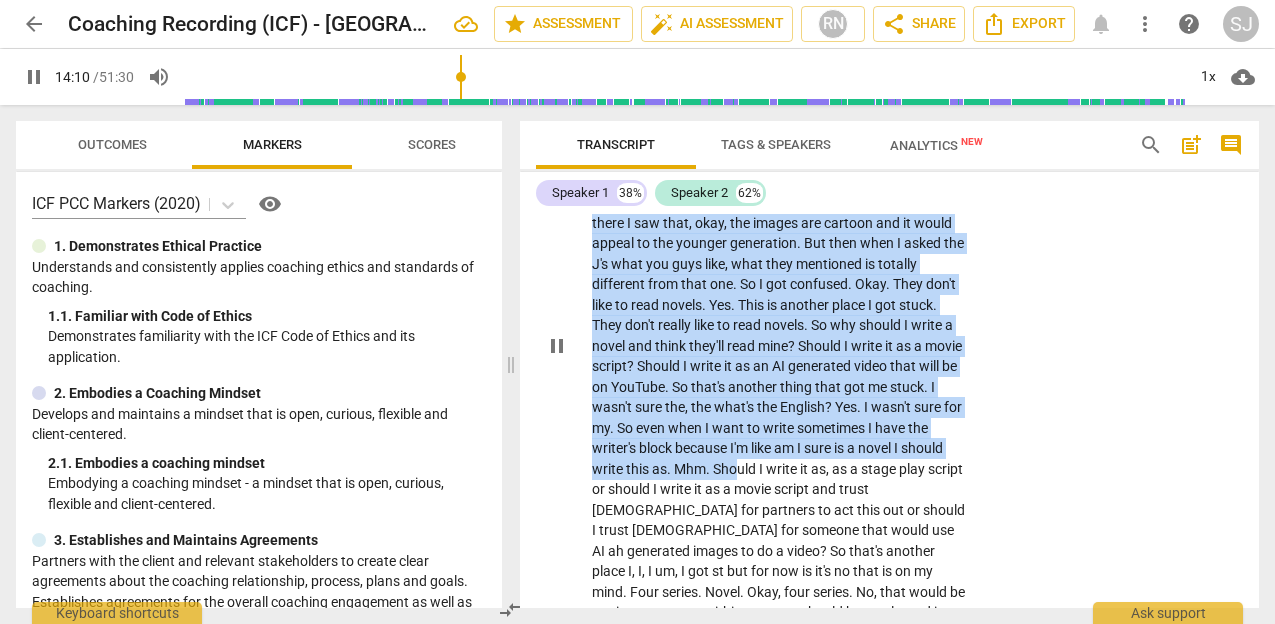 click on "Okay ,   yeah ,   see   where   the   challenge   is   now ?   I   haven't ,   I   haven't .   Well ,   I   have   only   seen   Concepts ,   other   books ,   okay ,   that   I've   seen   a   lot   of   books   that   I   feel   I   can   adopt   ideas   from .   I   think   that's   where   I   now   got   confused .   Okay ,   should   I   do   this   one   or   that   one   or   should   I   make   it   this   way   or   that   way ?   For   instance ,   there's   this   book   that   I   read   as   a   child .   Was   Teenager   Tops .   I   don't   know   if ,   if   you   remember   tops .   It   was   for   teenagers   and   children ,   so   it   was   bimonthly .   Uh ,   so   from   there   I   saw   that ,   okay ,   the   images   are   cartoon   and   it   would   appeal   to   the   younger   generation .   But   then   when   I   asked   the   J's   what   you   guys   like ,   what   they   mentioned   is   totally   different   from   that   one .   So   I   got   confused .   Okay ." at bounding box center (780, 346) 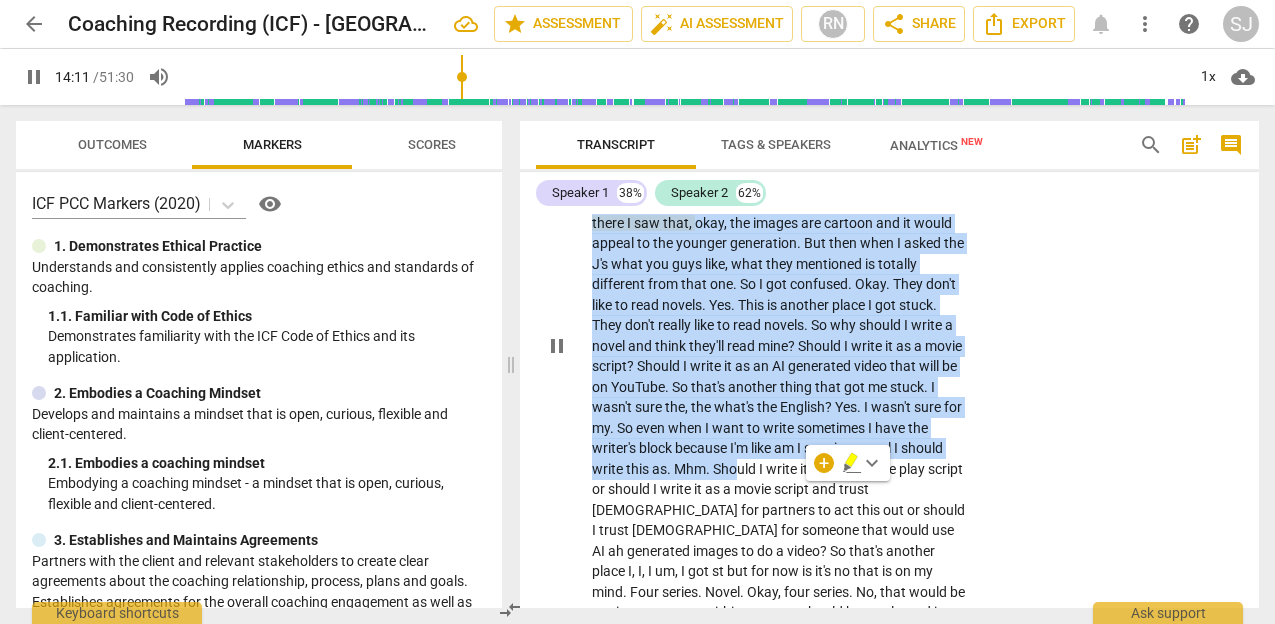 click on "Should" at bounding box center [736, 469] 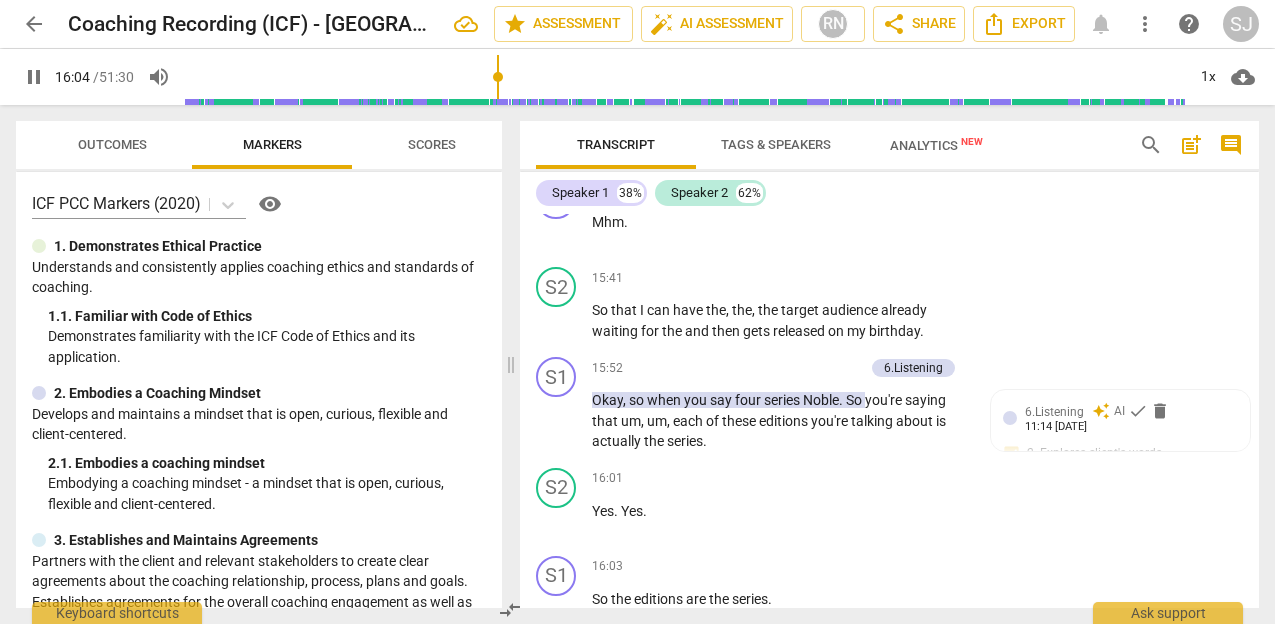 scroll, scrollTop: 9393, scrollLeft: 0, axis: vertical 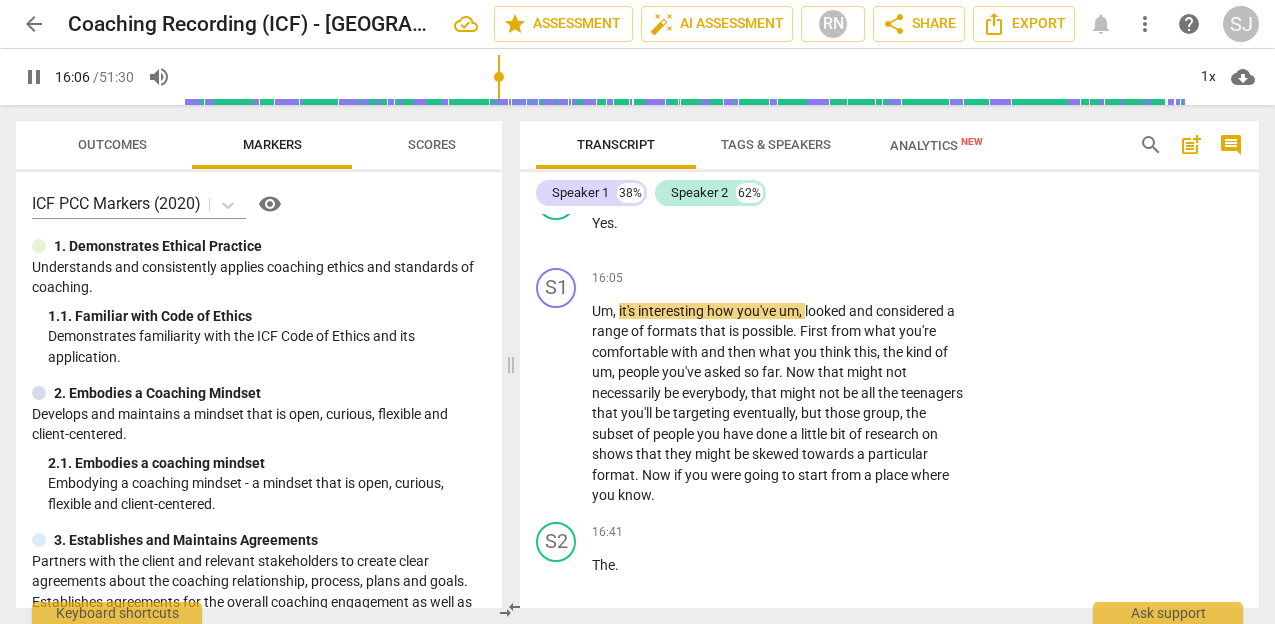 type on "967" 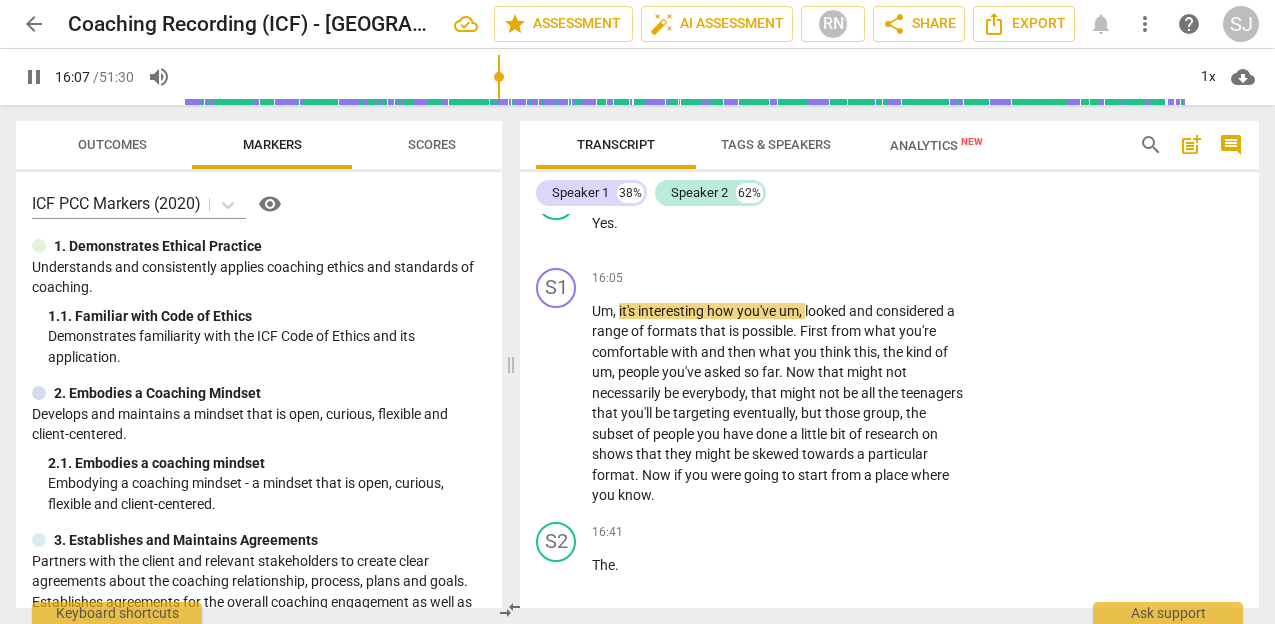 type 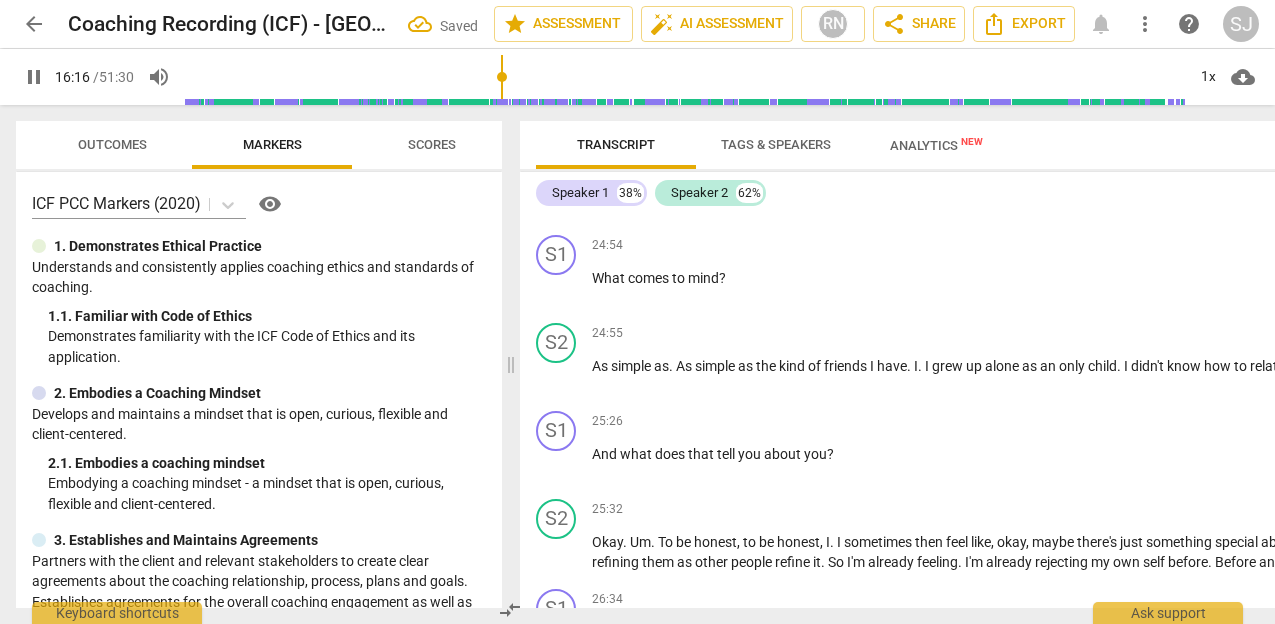 scroll, scrollTop: 6166, scrollLeft: 0, axis: vertical 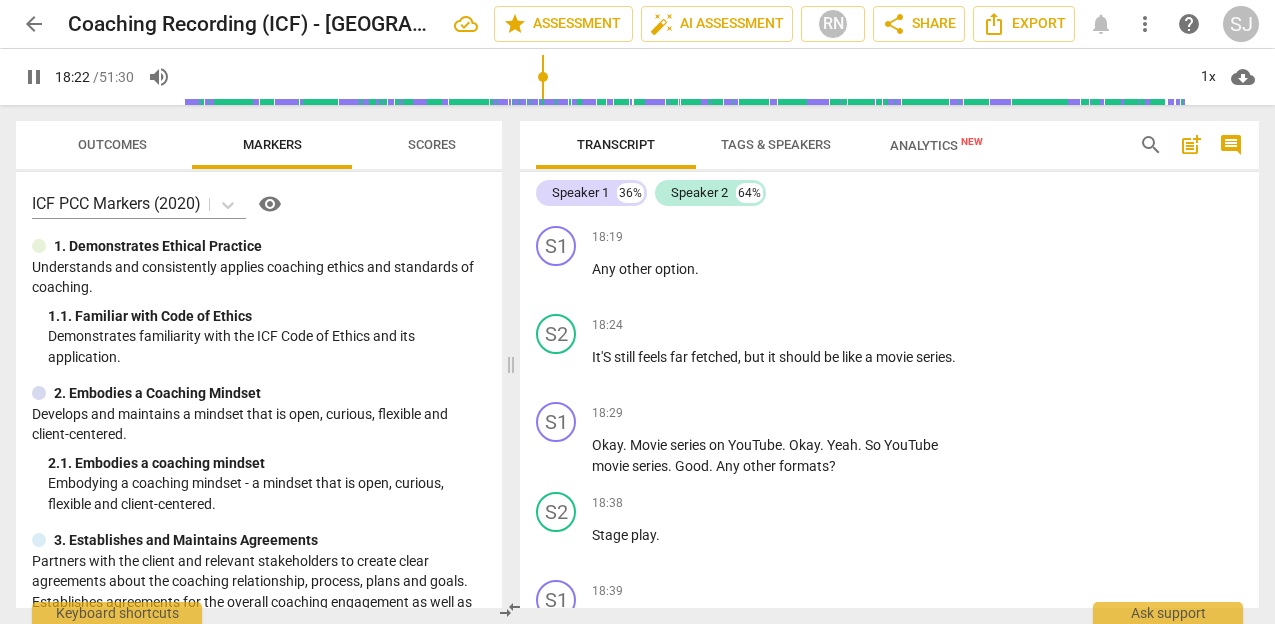 click on "S1 play_arrow pause 00:00 + Add competency 1.Ethicals 3.Agreement keyboard_arrow_right So   here's   where   I   would   like   us   to   start .   I   would   like   us   to   start   with   me   reassuring   you   that   this   is   a   safe   space .   Okay .   And   whatever   we   talk   about   here   is   confidential   and   going ,   um ,   to   be   just   between   me   and   yourself .   Except ,   of   course ,   if   you   share   something   that   is   threatening   to   your   life   or   to   the   life   of   someone   else ,   then   we   would   have   to   refer   to   the   right   people   to   help   us   to   keep   you   safe   and   everyone .   good .   Um ,   in   addition   to   that ,   we'll   be   recording   this   session .   It's   also   confidential   and   if   at   all ,   you   know ,   used   outside   of   both   of   us ,   it   will   be   only   for   evaluation   or   reference   purpose .   So   I   wanted   to   get   your   go   ahead   before   we   continue" at bounding box center [889, 411] 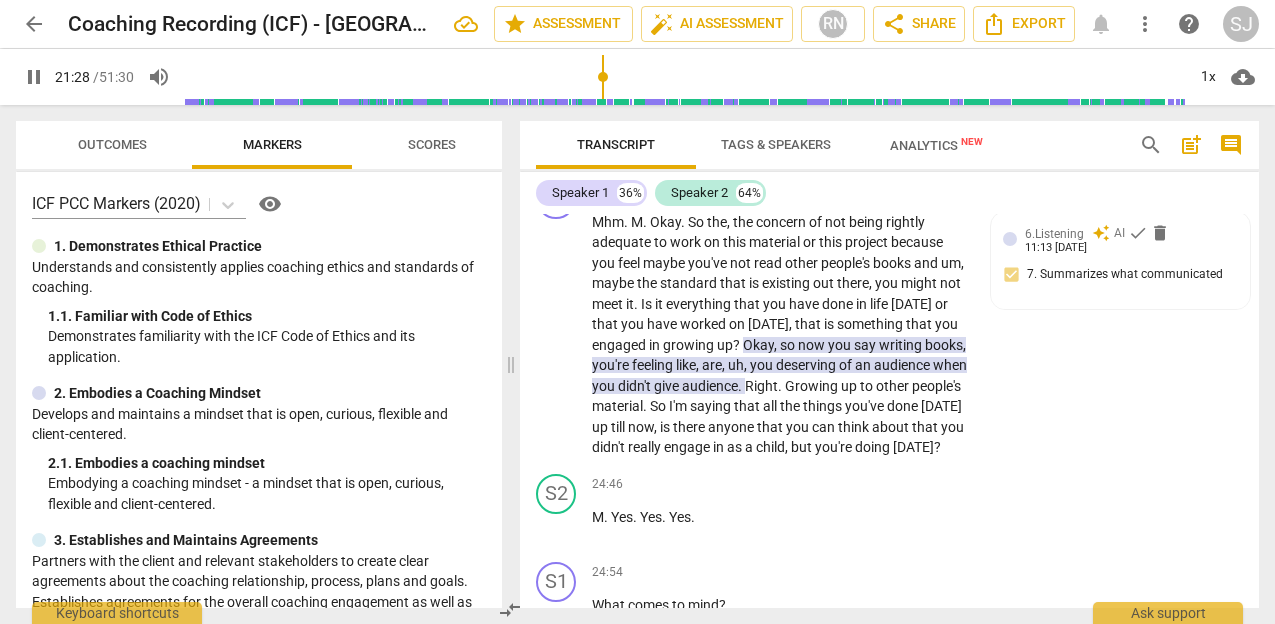 scroll, scrollTop: 13868, scrollLeft: 0, axis: vertical 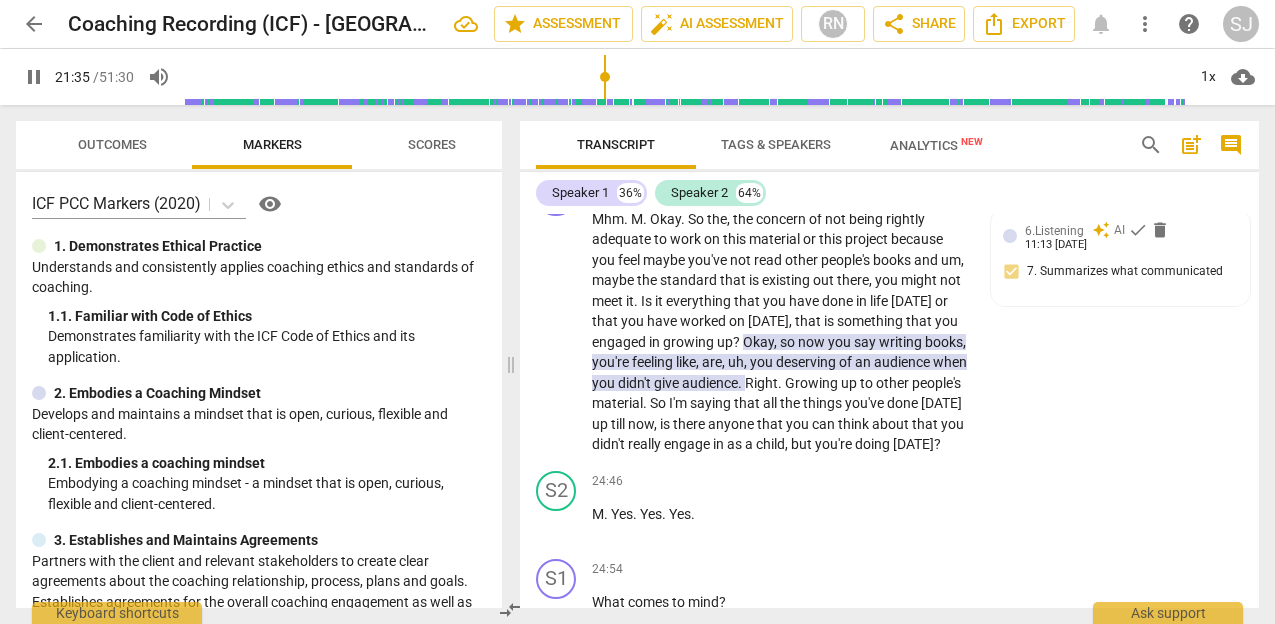 click on "23:41 + Add competency 6.Listening keyboard_arrow_right Mhm .   M .   Okay .   So   the ,   the   concern   of   not   being   rightly   adequate   to   work   on   this   material   or   this   project   because   you   feel   maybe   you've   not   read   other   people's   books   and   um ,   maybe   the   standard   that   is   existing   out   there ,   you   might   not   meet   it .   Is   it   everything   that   you   have   done   in   life   [DATE]   or   that   you   have   worked   on   [DATE] ,   that   is   something   that   you   engaged   in   growing   up ?   Okay ,   so   now   you   say   writing   books ,   you're   feeling   like ,   are ,   uh ,   you   deserving   of   an   audience   when   you   didn't   give   audience .   Right .   Growing   up   to   other   people's   material .   So   I'm   saying   that   all   the   things   you've   done   [DATE]   up   till   now ,   is   there   anyone   that   you   can   think   about   that   you   didn't   really   engage   in   as   a" at bounding box center (786, 315) 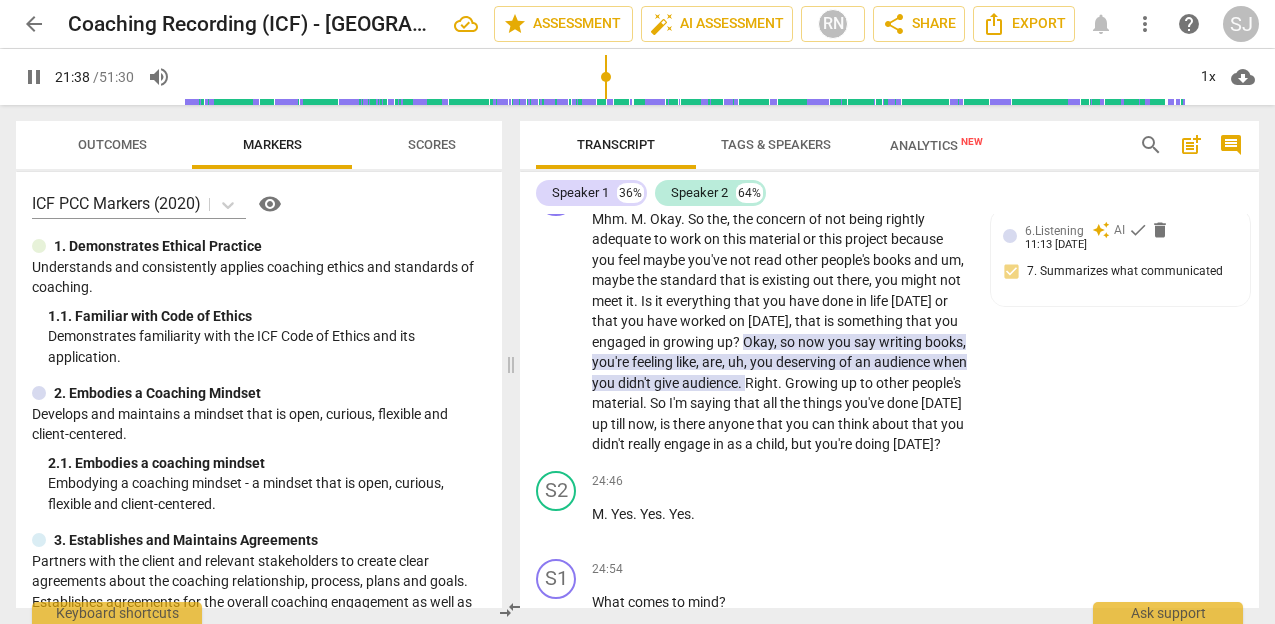 scroll, scrollTop: 12933, scrollLeft: 0, axis: vertical 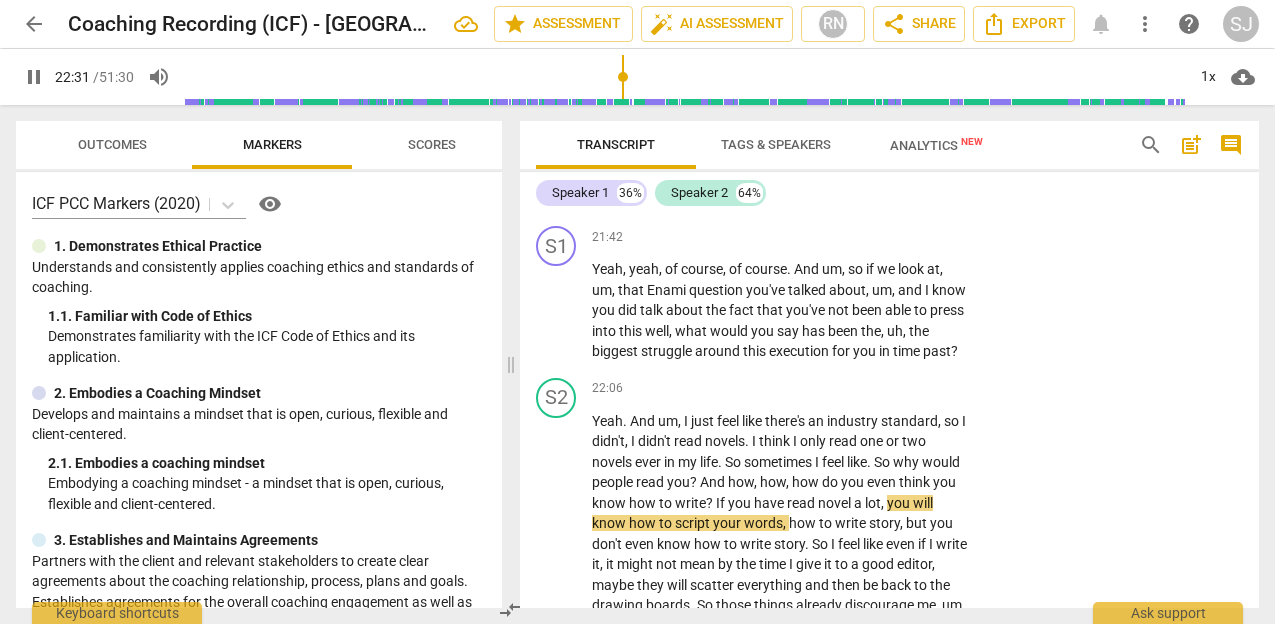 drag, startPoint x: 846, startPoint y: 261, endPoint x: 766, endPoint y: 256, distance: 80.1561 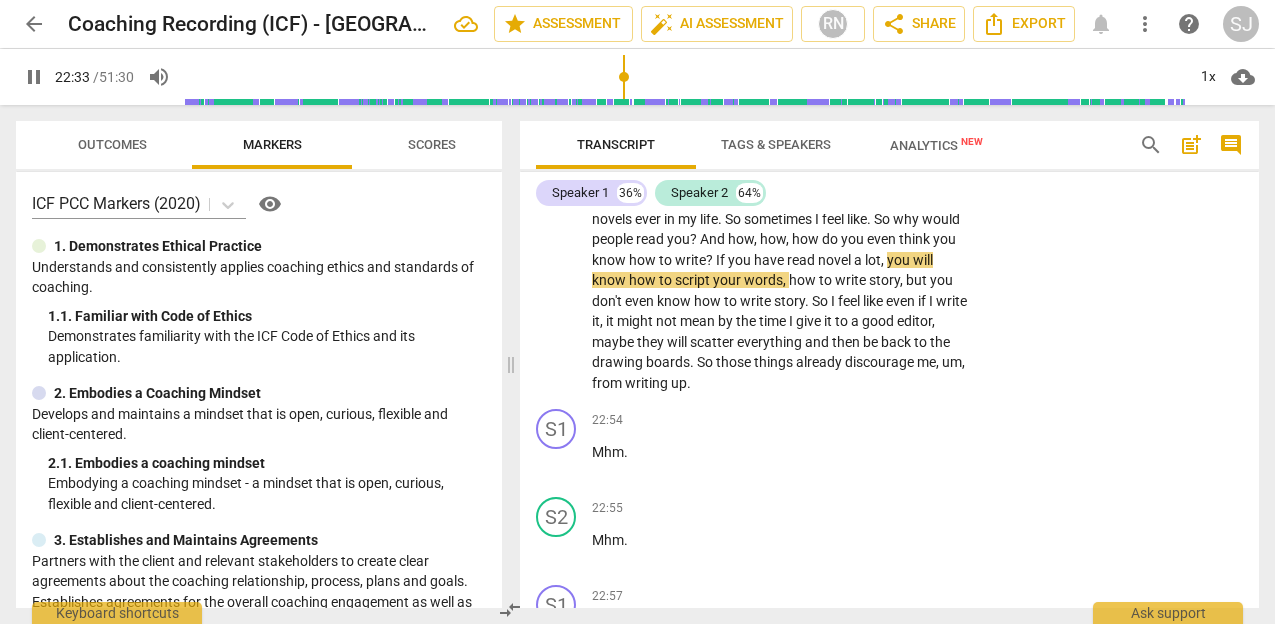 scroll, scrollTop: 13178, scrollLeft: 0, axis: vertical 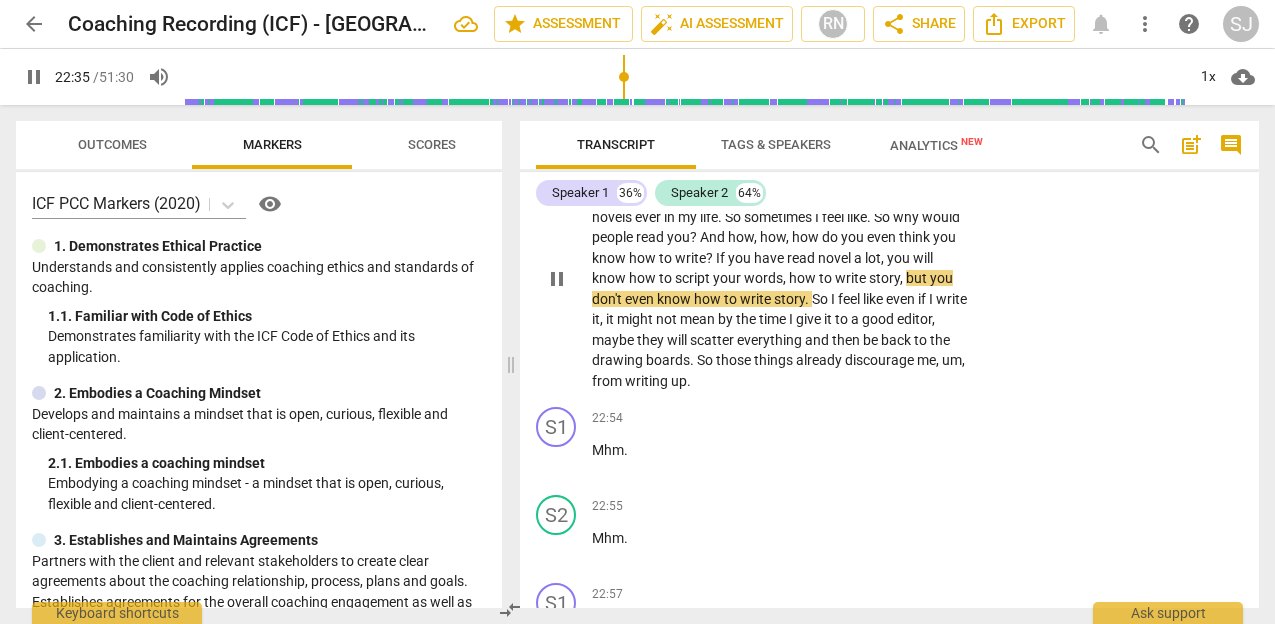 click on "Yeah .   And   um ,   I   just   feel   like   there's   an   industry   standard ,   so   I   didn't ,   I   didn't   read   novels .   I   think   I   only   read   one   or   two   novels   ever   in   my   life .   So   sometimes   I   feel   like .   So   why   would   people   read   you ?   And   how ,   how ,   how   do   you   even   think   you   know   how   to   write ?   If   you   have   read   novel   a   lot ,   you   will   know   how   to   script   your   words ,   how   to   write   story ,   but   you   don't   even   know   how   to   write   story .   So   I   feel   like   even   if   I   write   it ,   it   might   not   mean   by   the   time   I   give   it   to   a   good   editor ,   maybe   they   will   scatter   everything   and   then   be   back   to   the   drawing   boards .   So   those   things   already   discourage   me ,   um ,   from   writing   up ." at bounding box center (780, 279) 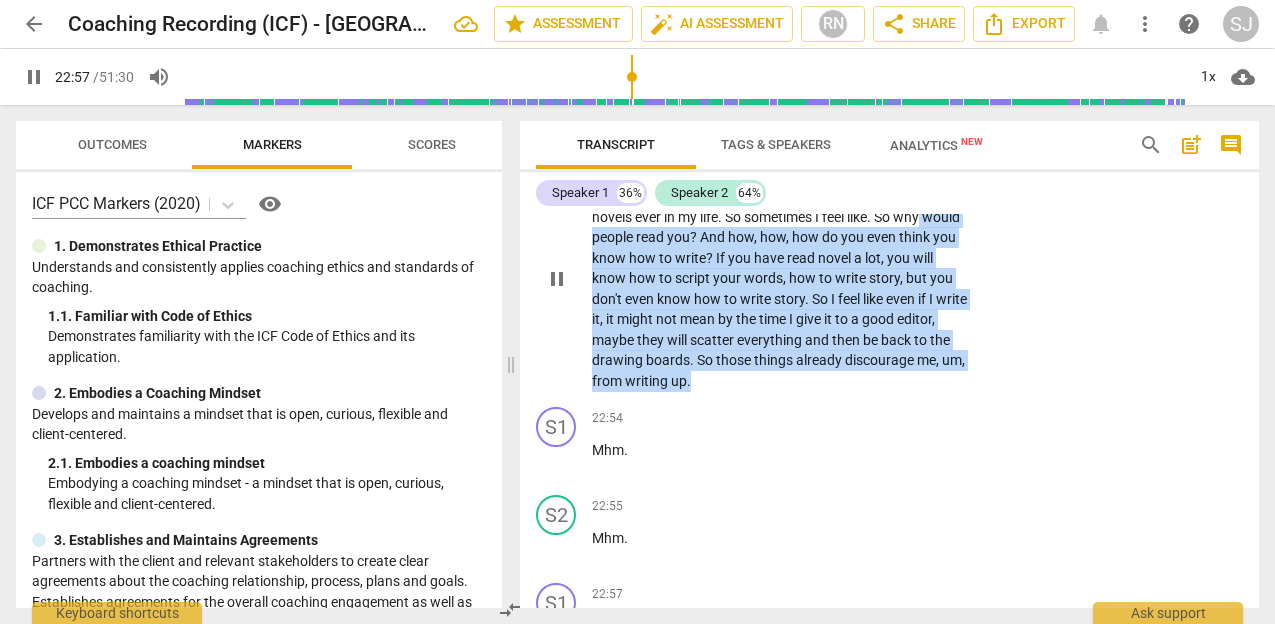 scroll, scrollTop: 13645, scrollLeft: 0, axis: vertical 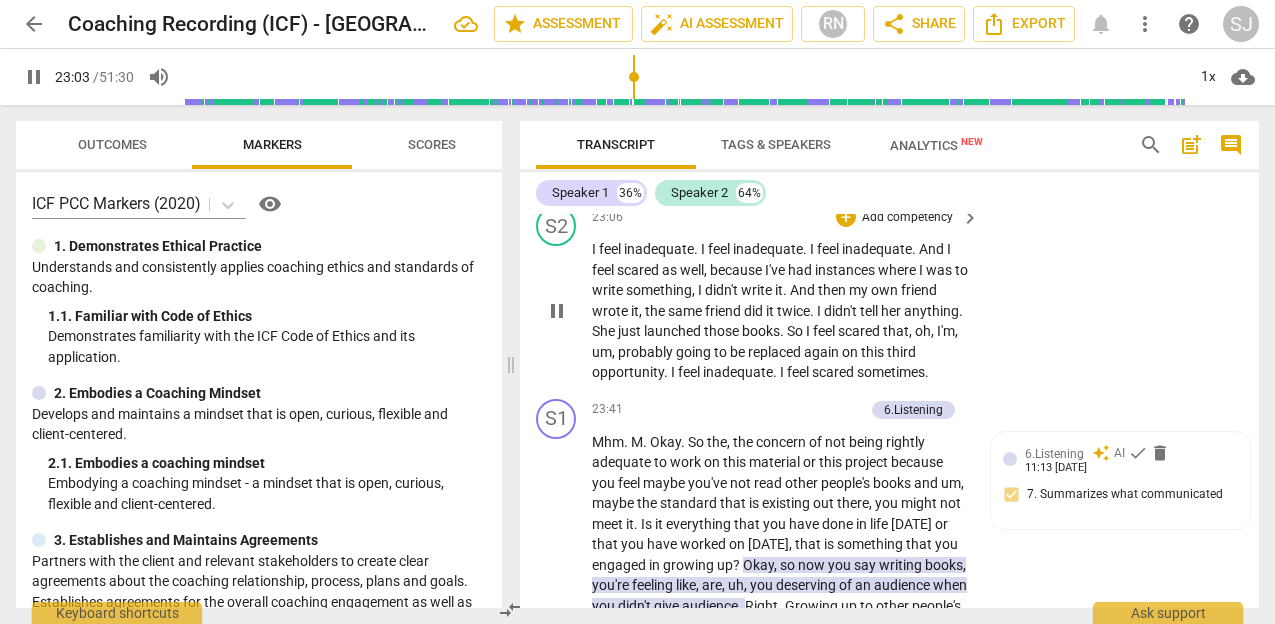 click on "S1 play_arrow pause 00:00 + Add competency 1.Ethicals 3.Agreement keyboard_arrow_right So   here's   where   I   would   like   us   to   start .   I   would   like   us   to   start   with   me   reassuring   you   that   this   is   a   safe   space .   Okay .   And   whatever   we   talk   about   here   is   confidential   and   going ,   um ,   to   be   just   between   me   and   yourself .   Except ,   of   course ,   if   you   share   something   that   is   threatening   to   your   life   or   to   the   life   of   someone   else ,   then   we   would   have   to   refer   to   the   right   people   to   help   us   to   keep   you   safe   and   everyone .   good .   Um ,   in   addition   to   that ,   we'll   be   recording   this   session .   It's   also   confidential   and   if   at   all ,   you   know ,   used   outside   of   both   of   us ,   it   will   be   only   for   evaluation   or   reference   purpose .   So   I   wanted   to   get   your   go   ahead   before   we   continue" at bounding box center [889, 411] 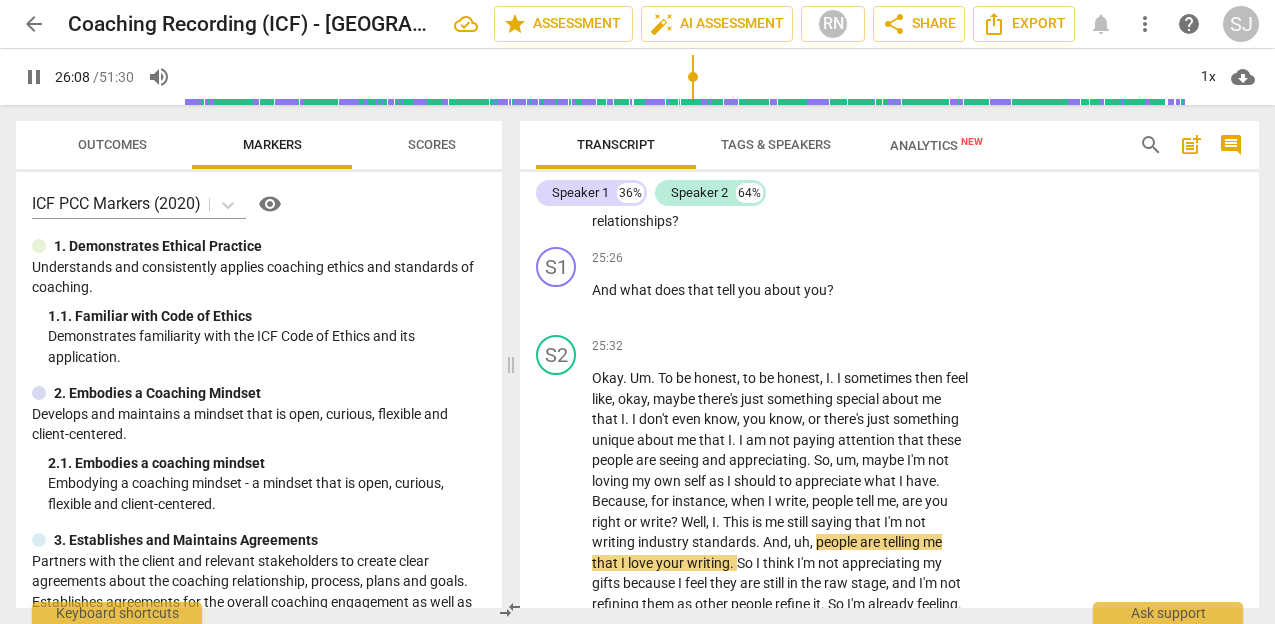 scroll, scrollTop: 14864, scrollLeft: 0, axis: vertical 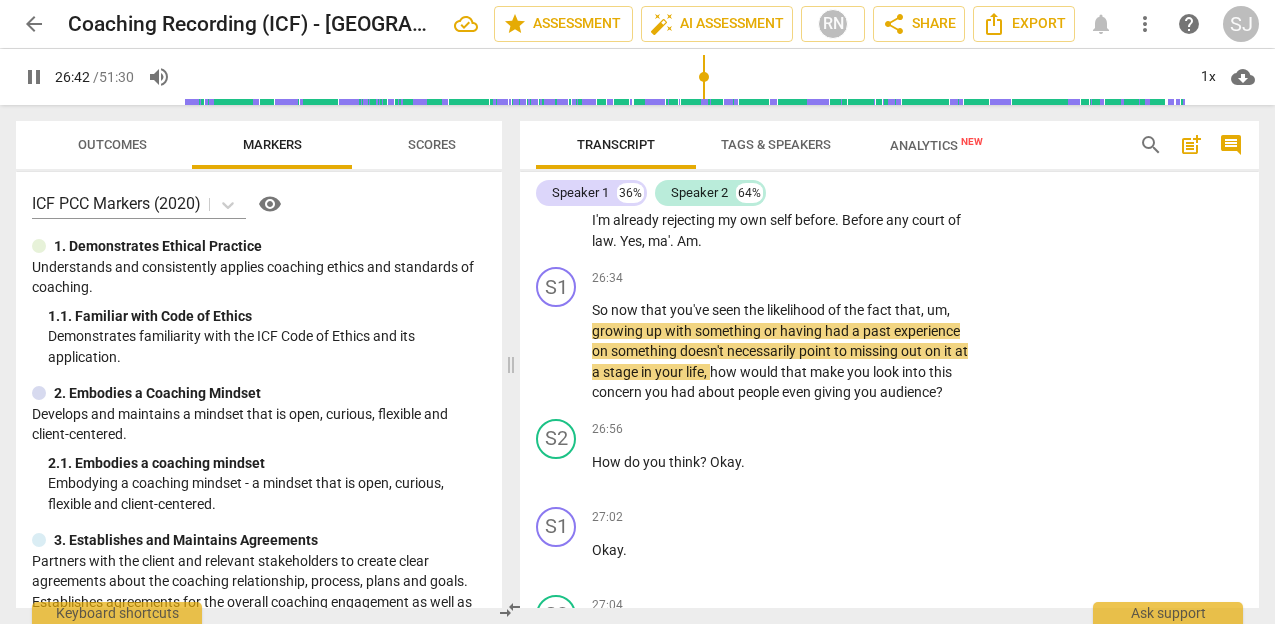 type on "1603" 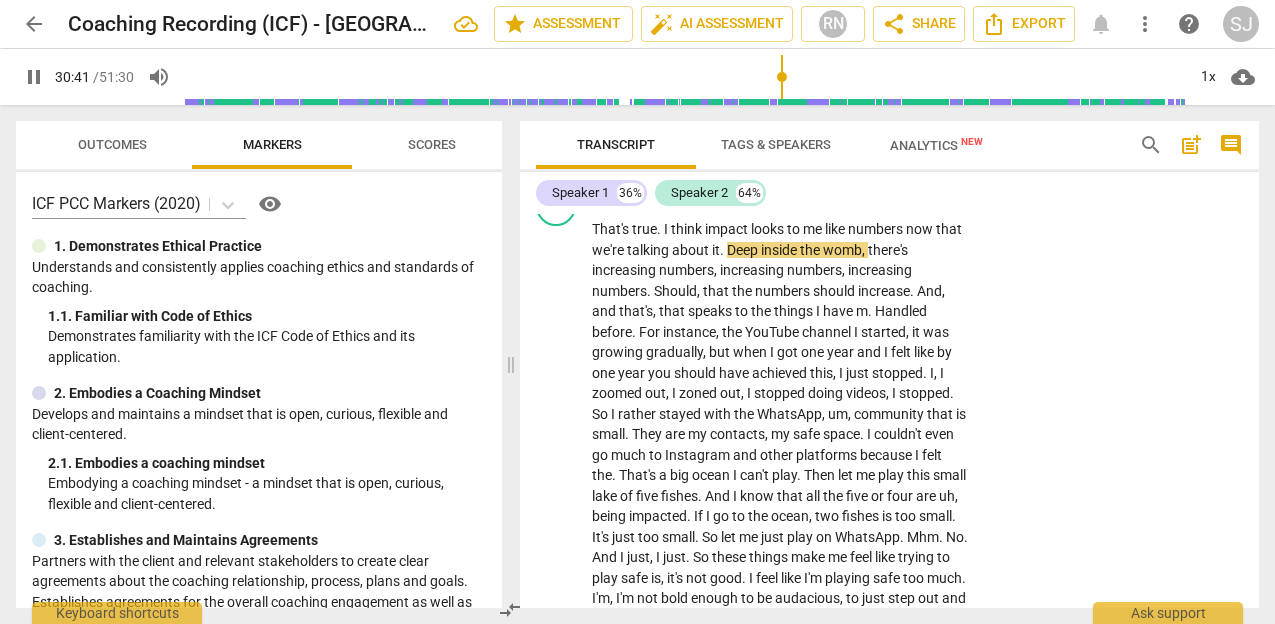 scroll, scrollTop: 16449, scrollLeft: 0, axis: vertical 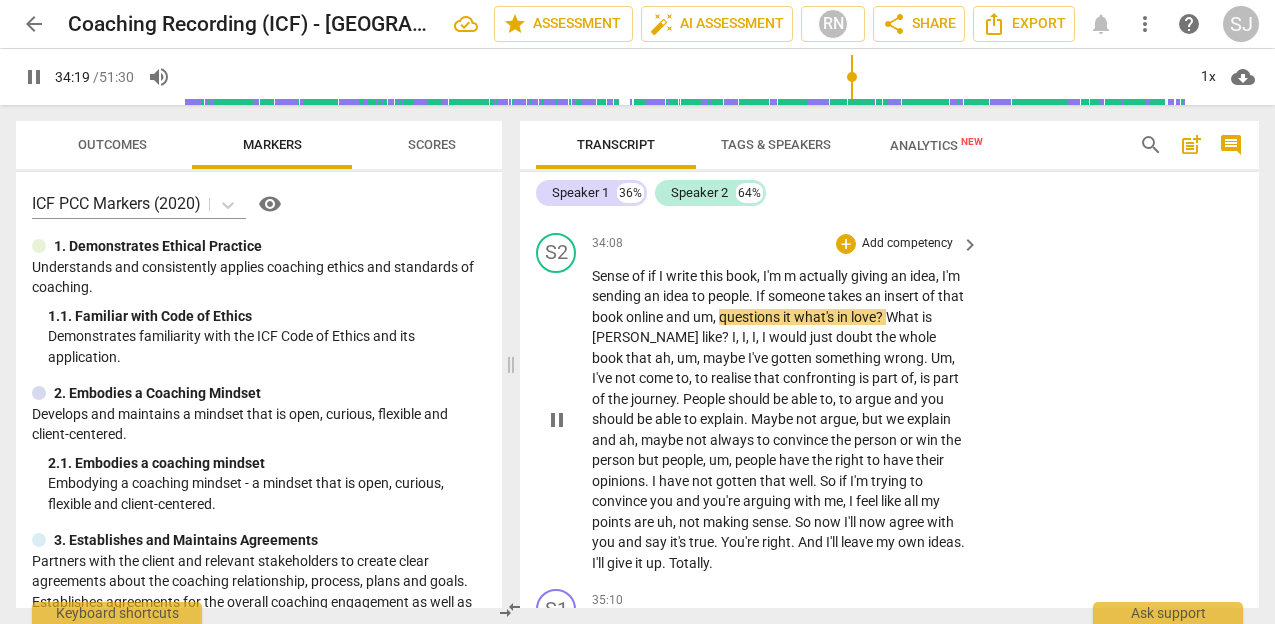 click on "Sense" at bounding box center [612, 276] 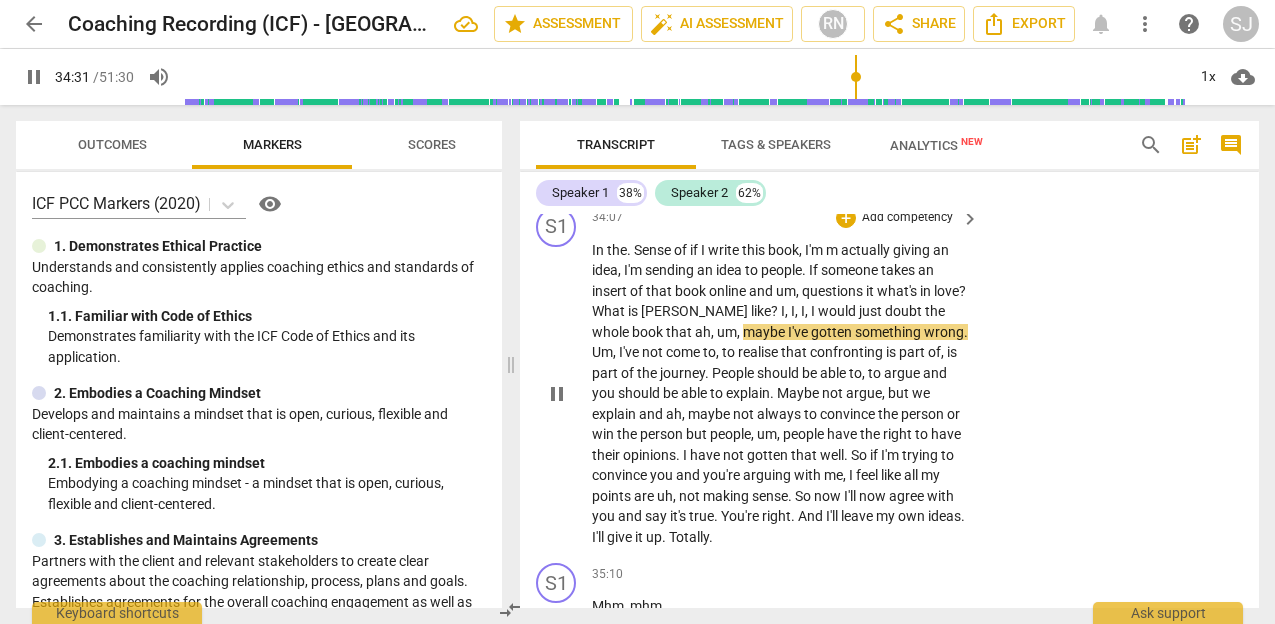 scroll, scrollTop: 17731, scrollLeft: 0, axis: vertical 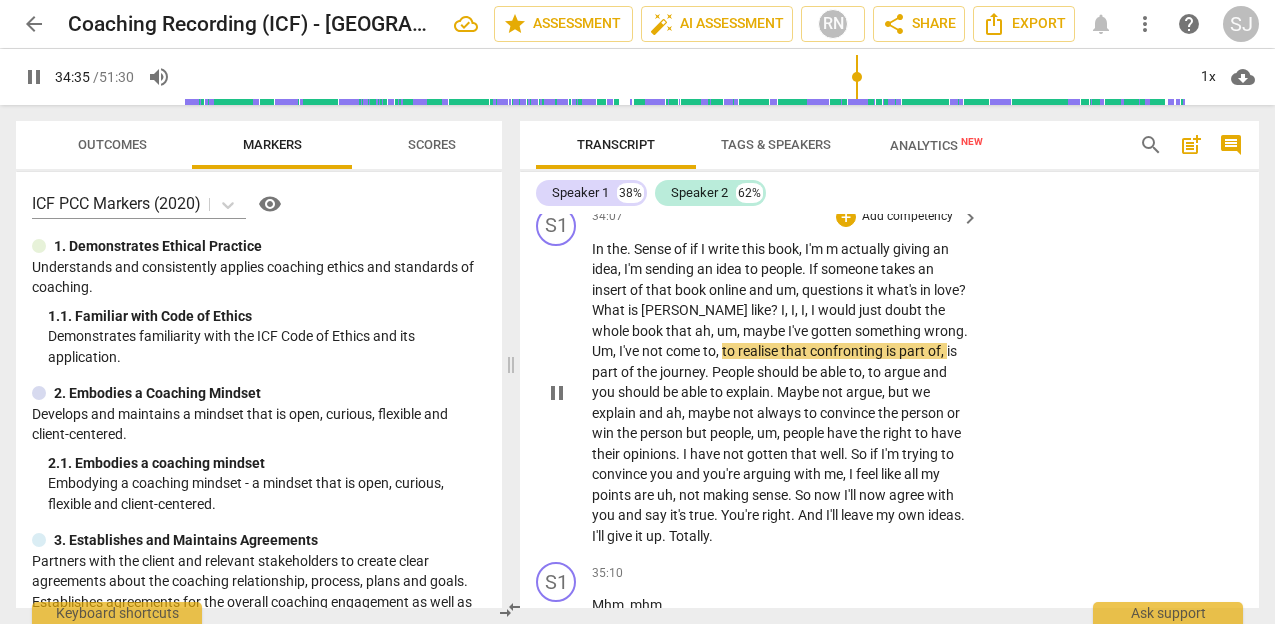 click on "In" at bounding box center (599, 249) 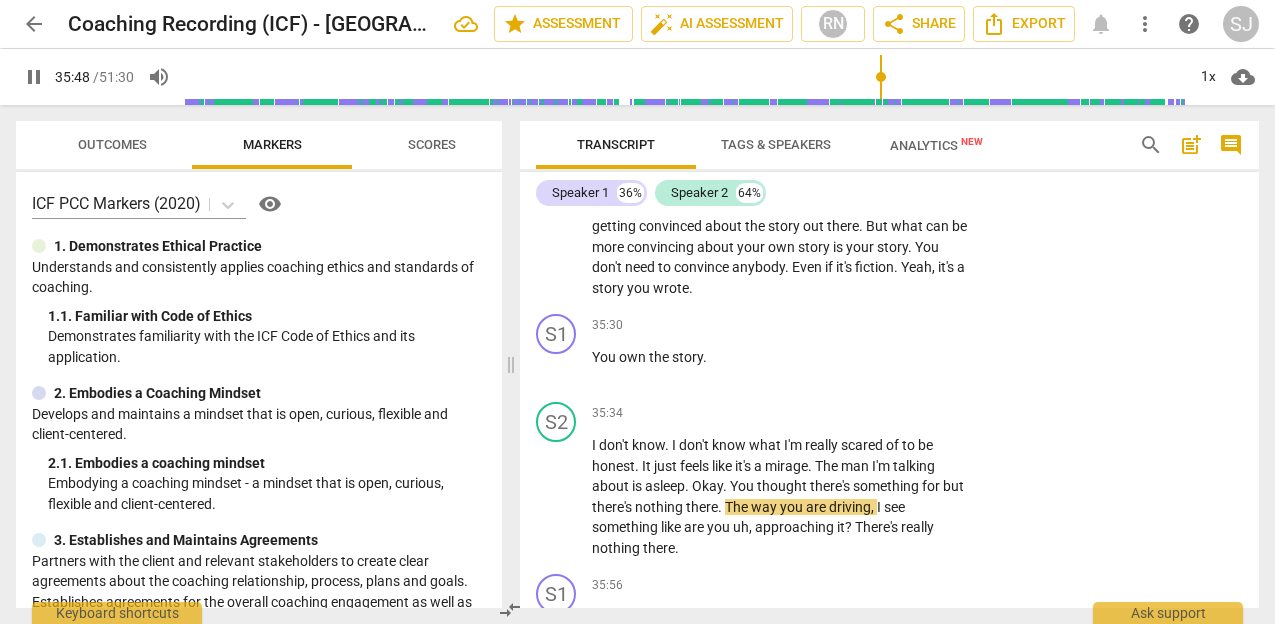 scroll, scrollTop: 18599, scrollLeft: 0, axis: vertical 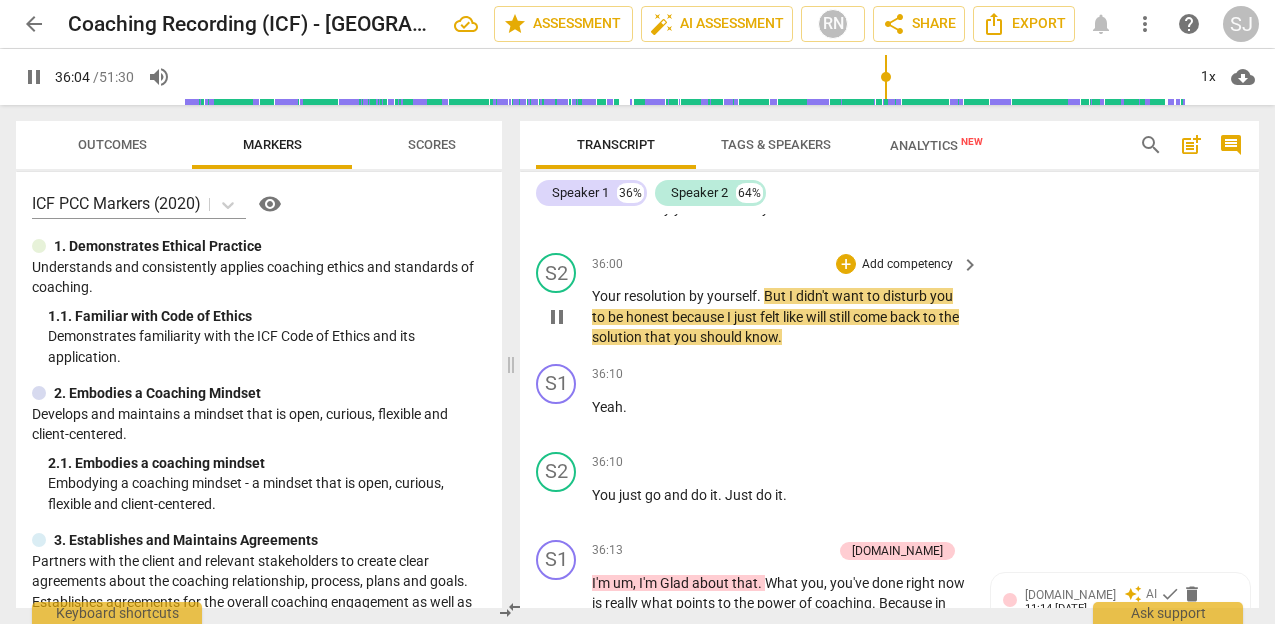click on "Your" at bounding box center (608, 296) 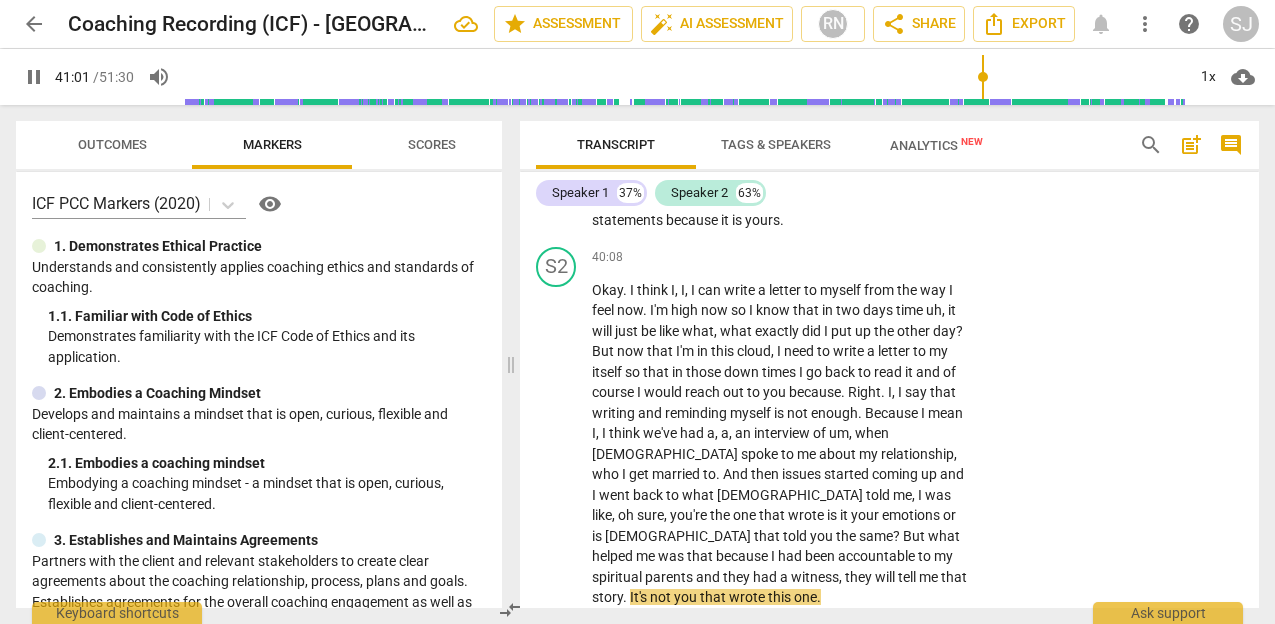 scroll, scrollTop: 21069, scrollLeft: 0, axis: vertical 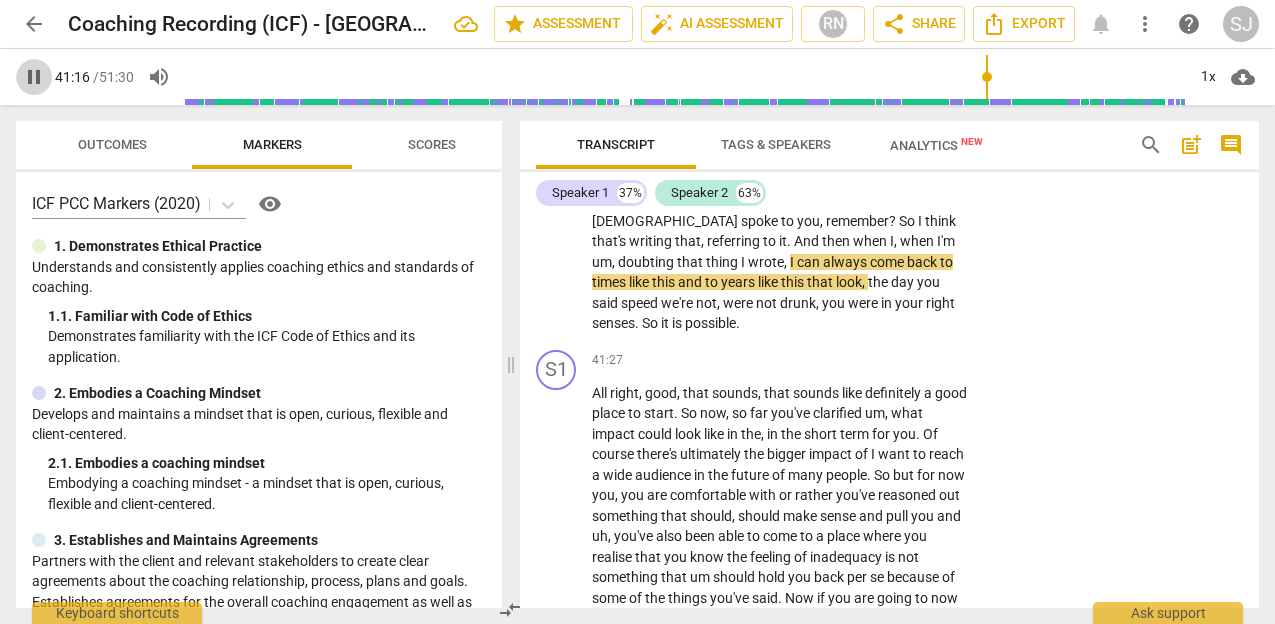 click on "pause" at bounding box center (34, 77) 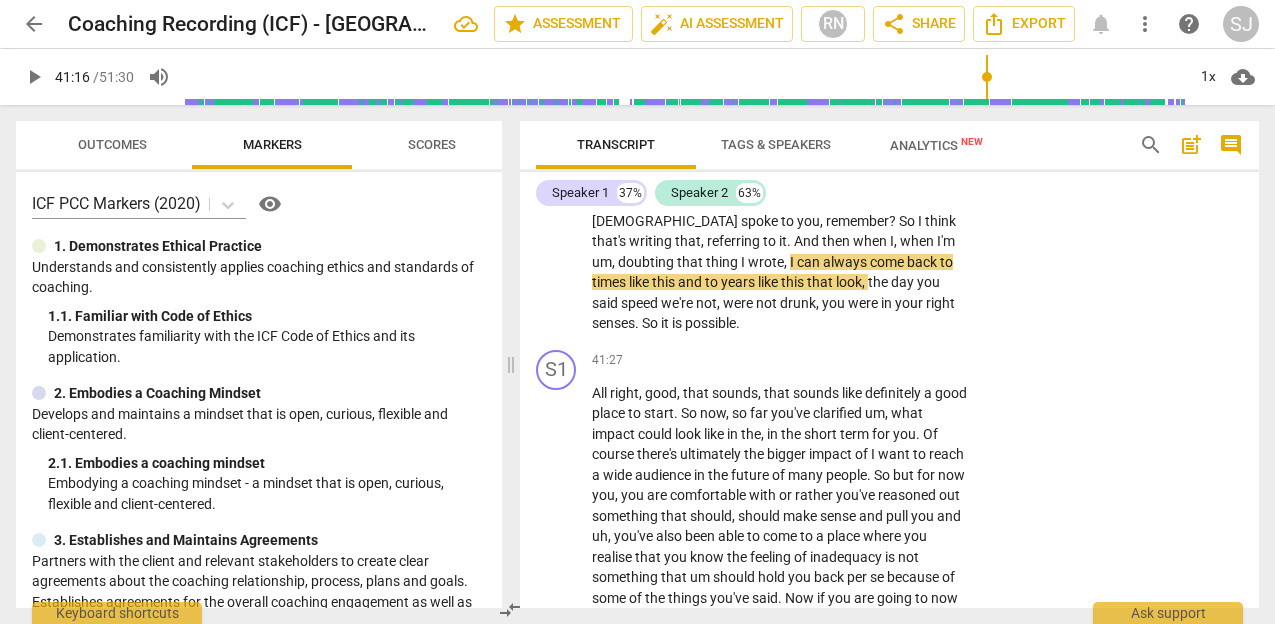 type on "2477" 